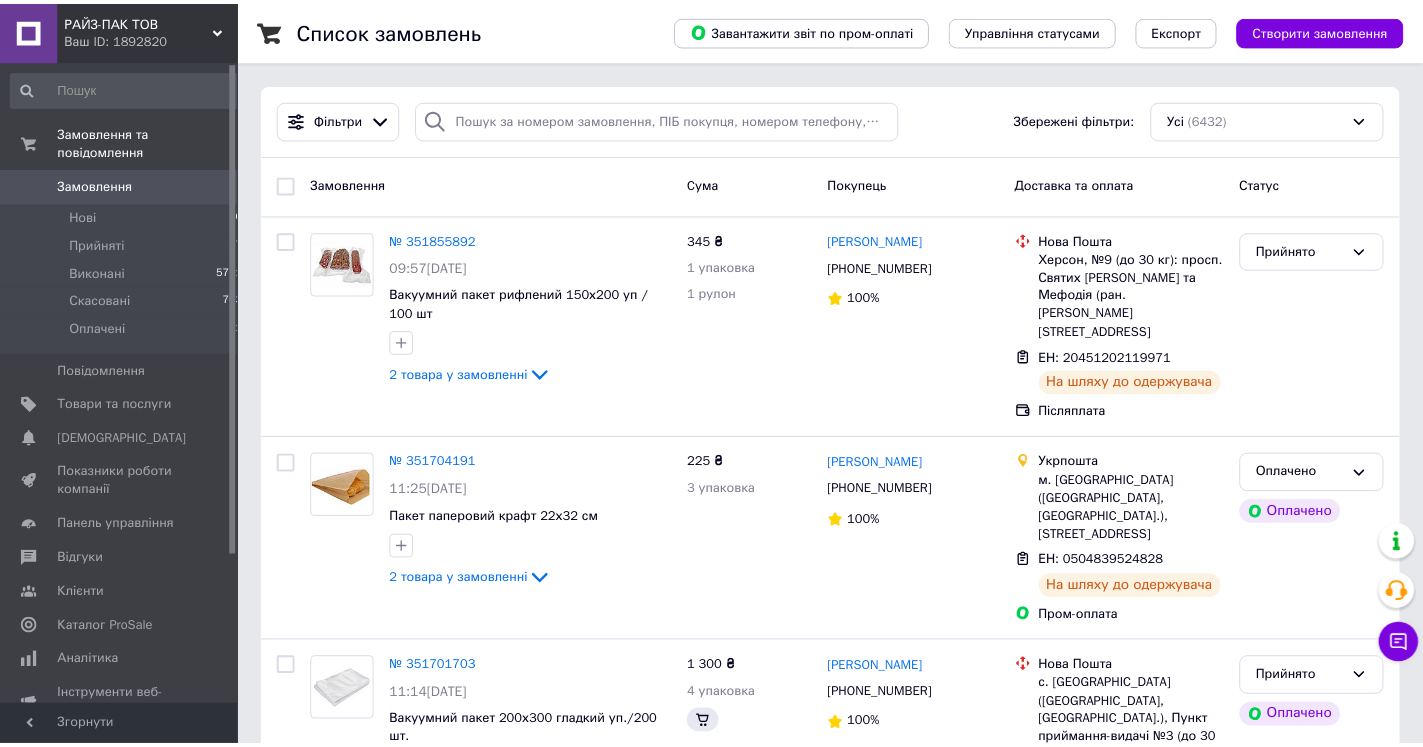 scroll, scrollTop: 0, scrollLeft: 0, axis: both 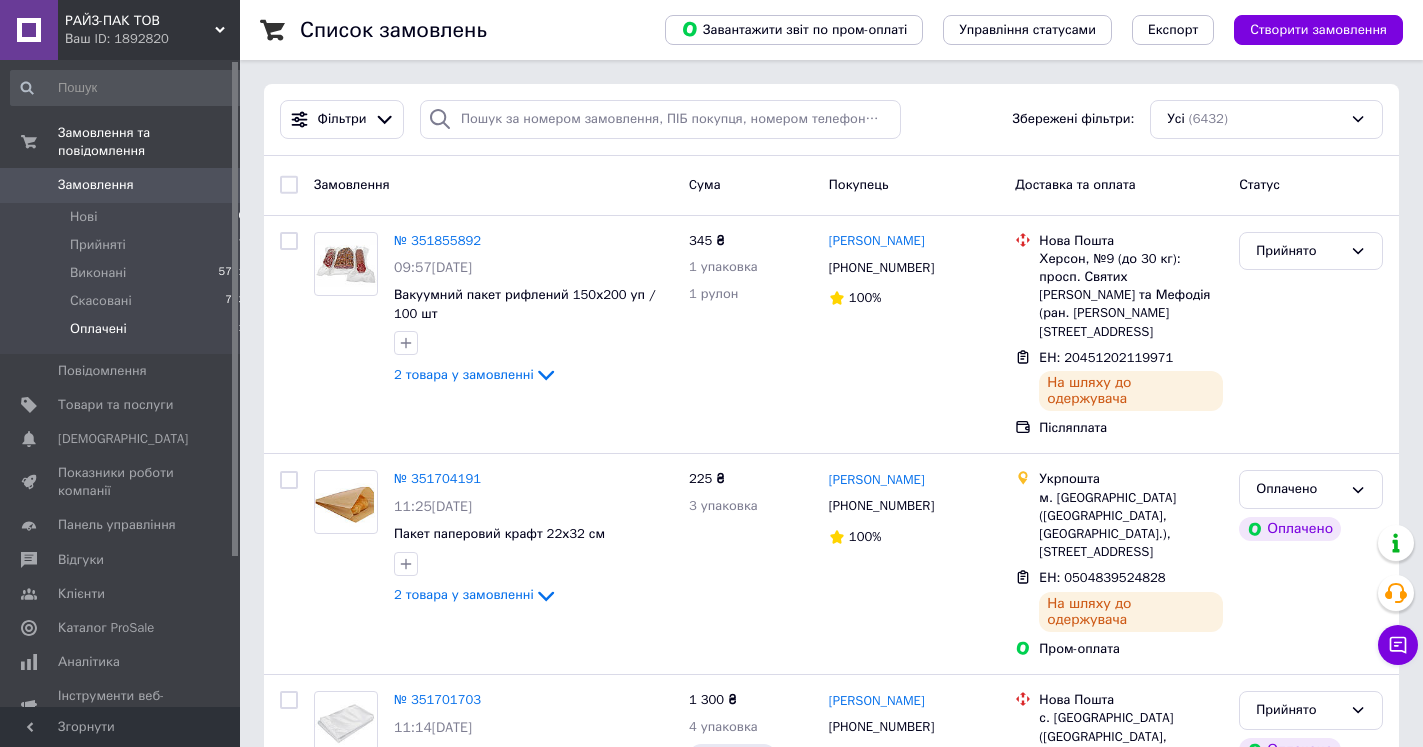 click on "Оплачені 1" at bounding box center (128, 334) 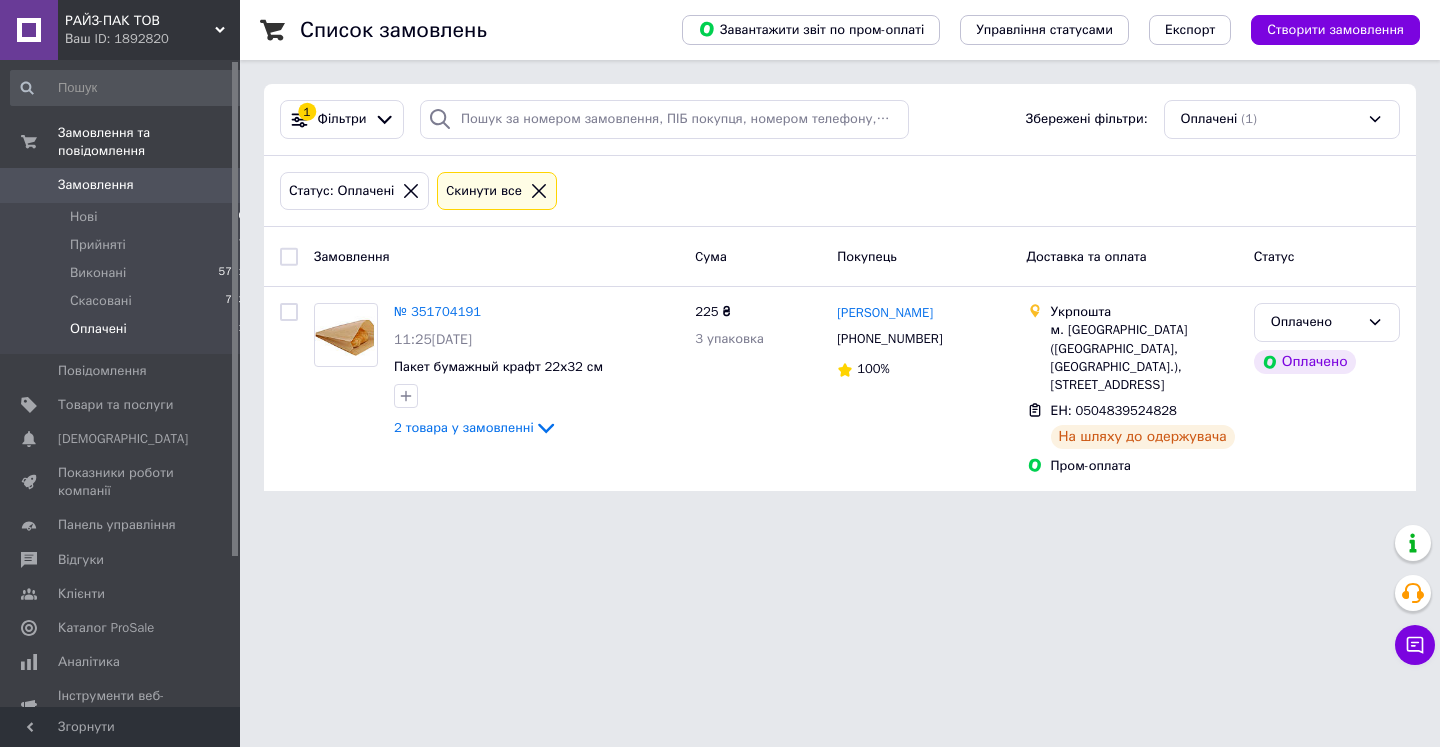 click on "Замовлення" at bounding box center [96, 185] 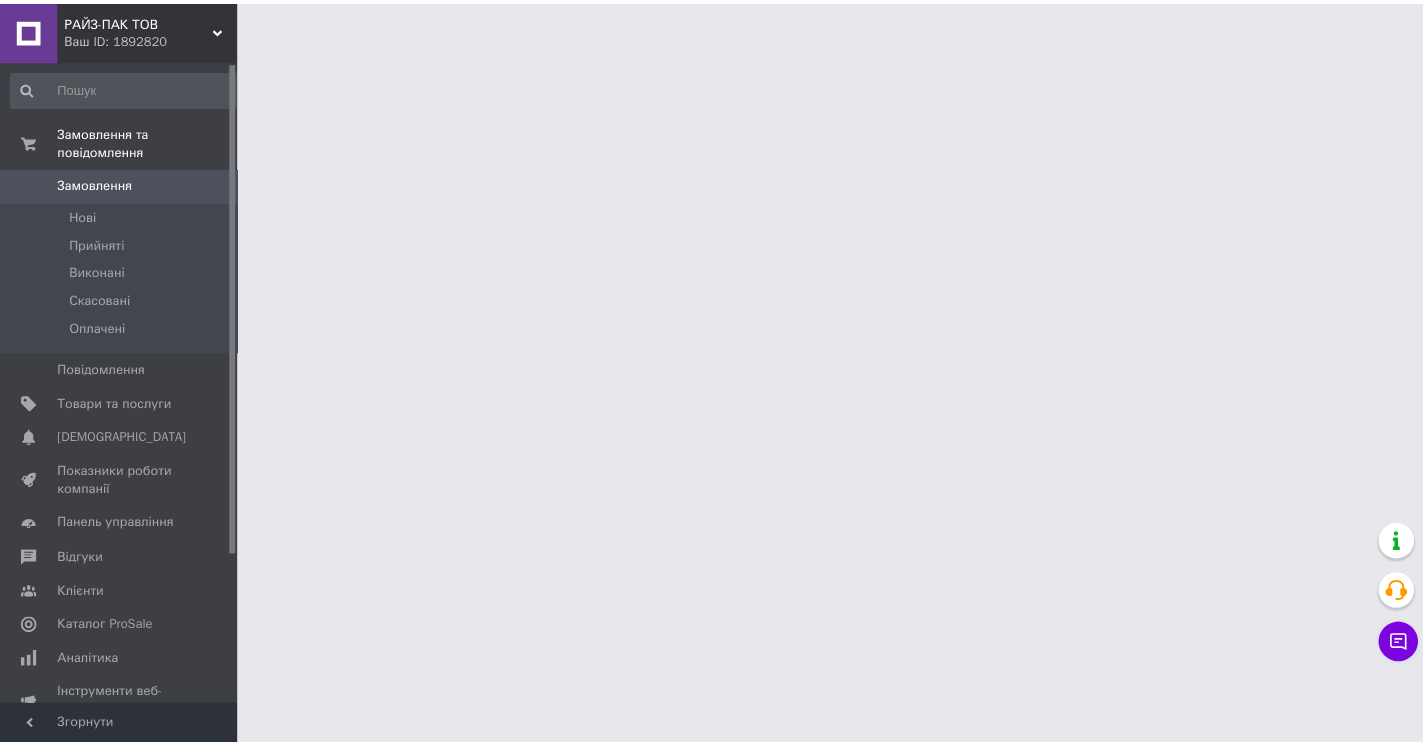 scroll, scrollTop: 0, scrollLeft: 0, axis: both 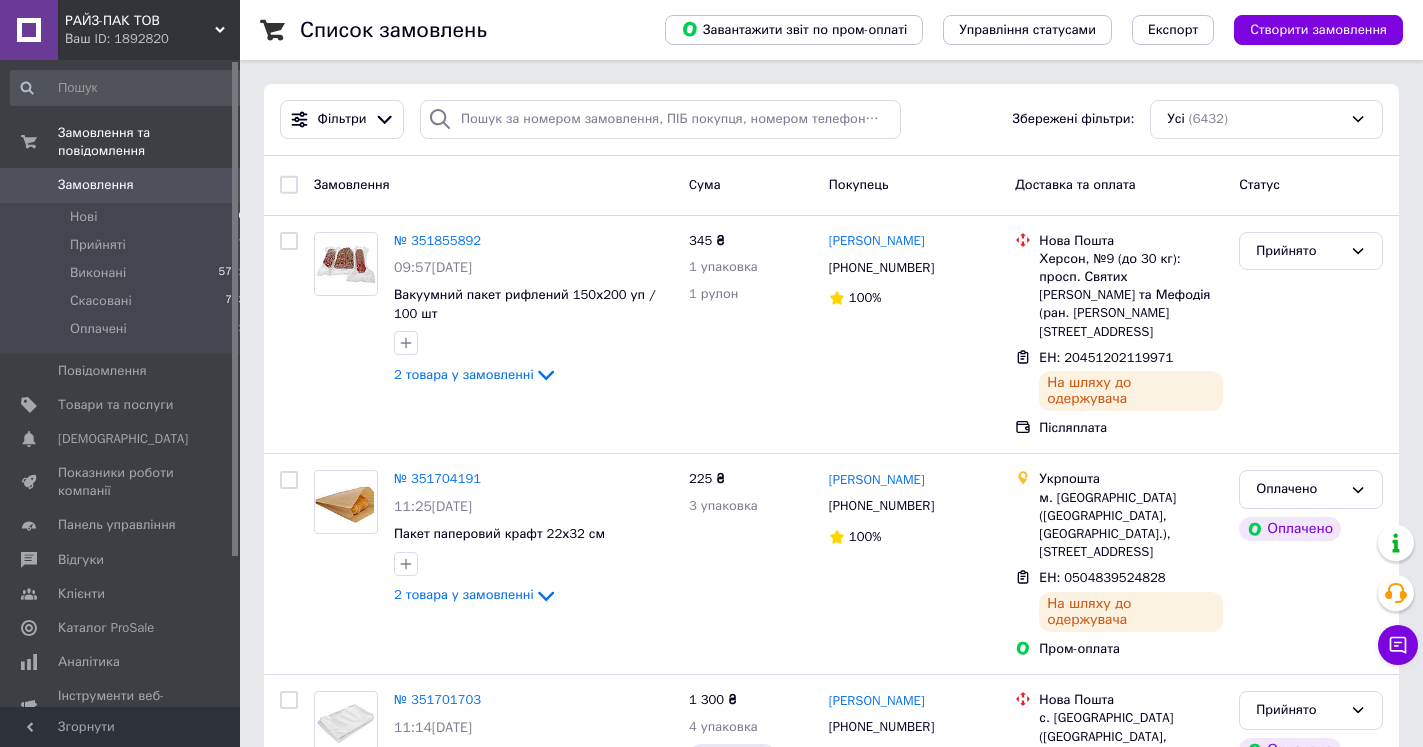 drag, startPoint x: 179, startPoint y: 85, endPoint x: 192, endPoint y: 113, distance: 30.870699 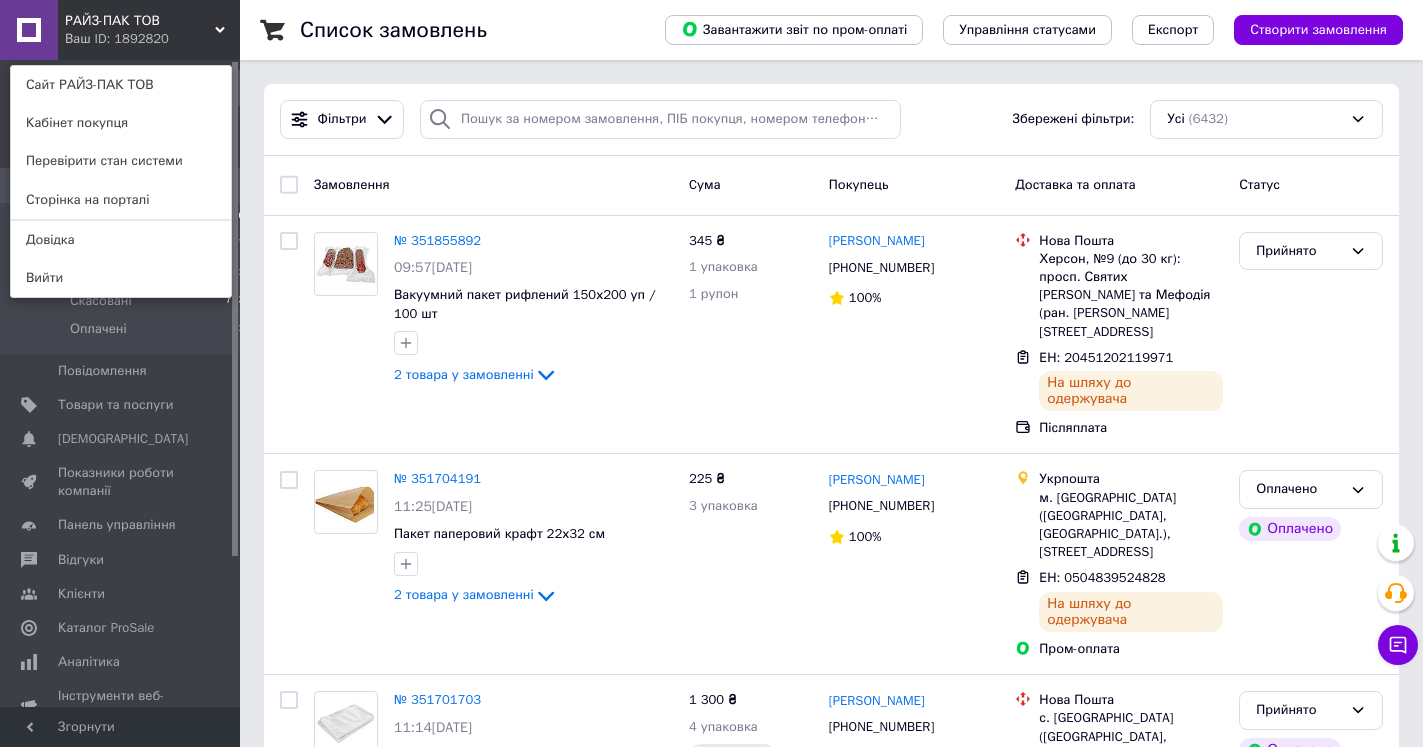 click on "Список замовлень   Завантажити звіт по пром-оплаті Управління статусами Експорт Створити замовлення Фільтри Збережені фільтри: Усі (6432) Замовлення Cума Покупець Доставка та оплата Статус № 351855892 09:57, 09.07.2025 Вакуумний пакет рифлений 150х200 уп / 100 шт 2 товара у замовленні 345 ₴ 1 упаковка 1 рулон Тетяна Ковлєр +380507152989 100% Нова Пошта Херсон, №9 (до 30 кг): просп. Святих Кирила та Мефодія (ран. Димитрова), 19 ЕН: 20451202119971 На шляху до одержувача Післяплата Прийнято № 351704191 11:25, 08.07.2025 Пакет паперовий крафт 22х32 см 2 товара у замовленні 225 ₴ 3 упаковка Василь Кириченко +380679995804 100% 1" at bounding box center (831, 2261) 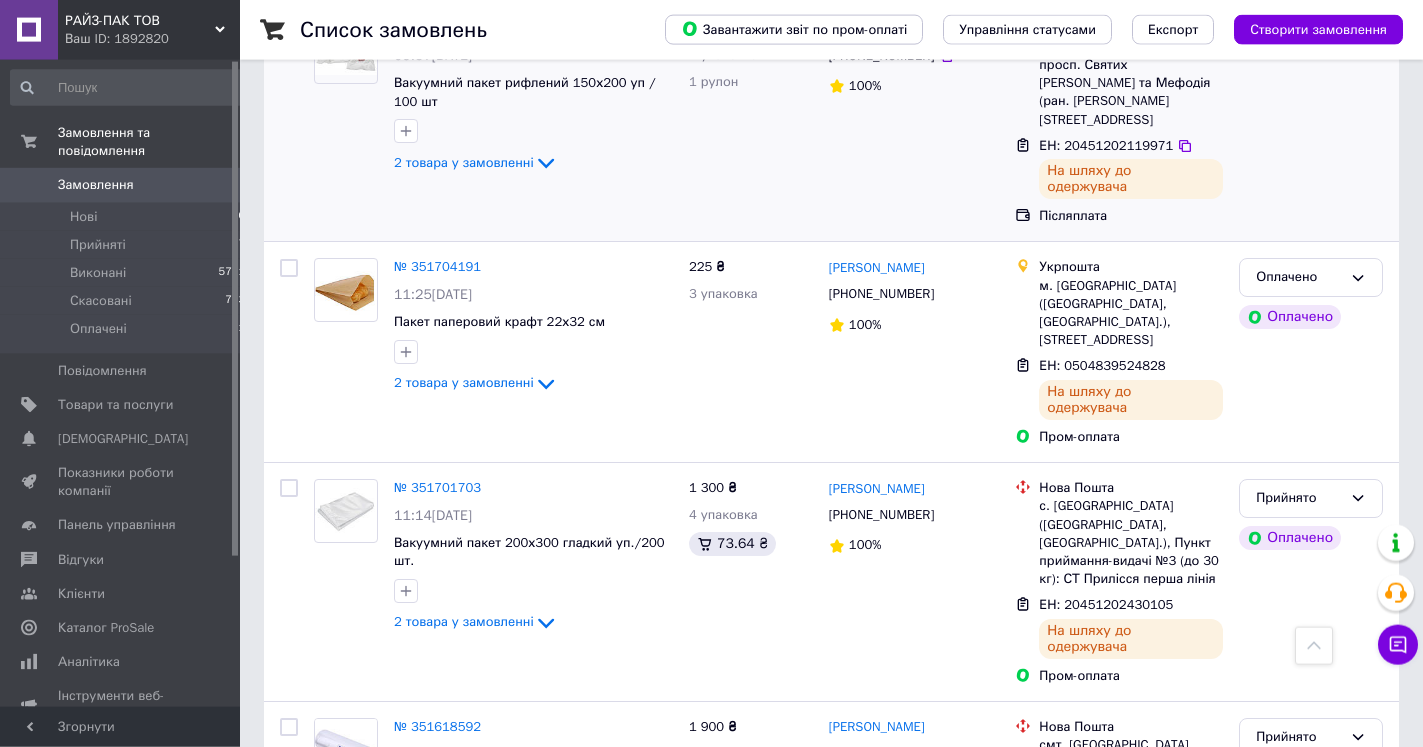 scroll, scrollTop: 0, scrollLeft: 0, axis: both 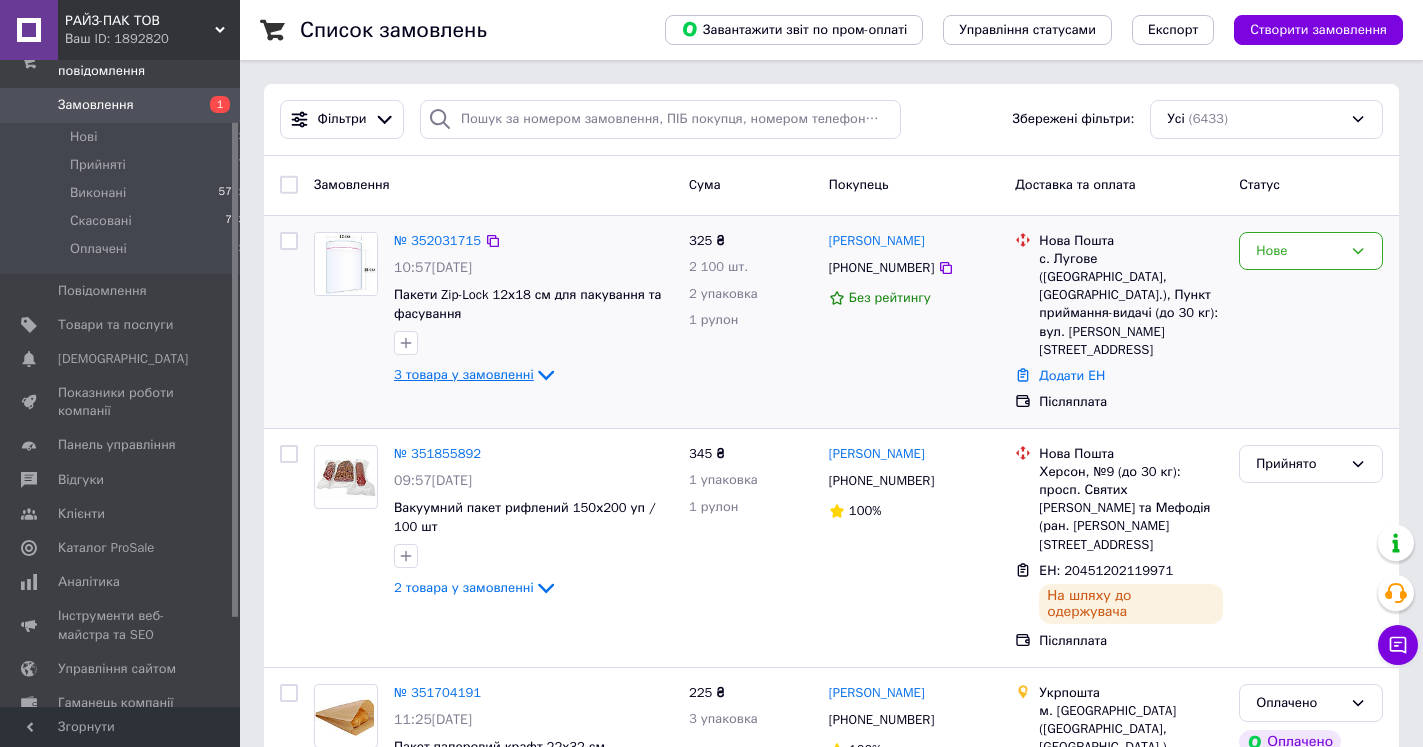 click 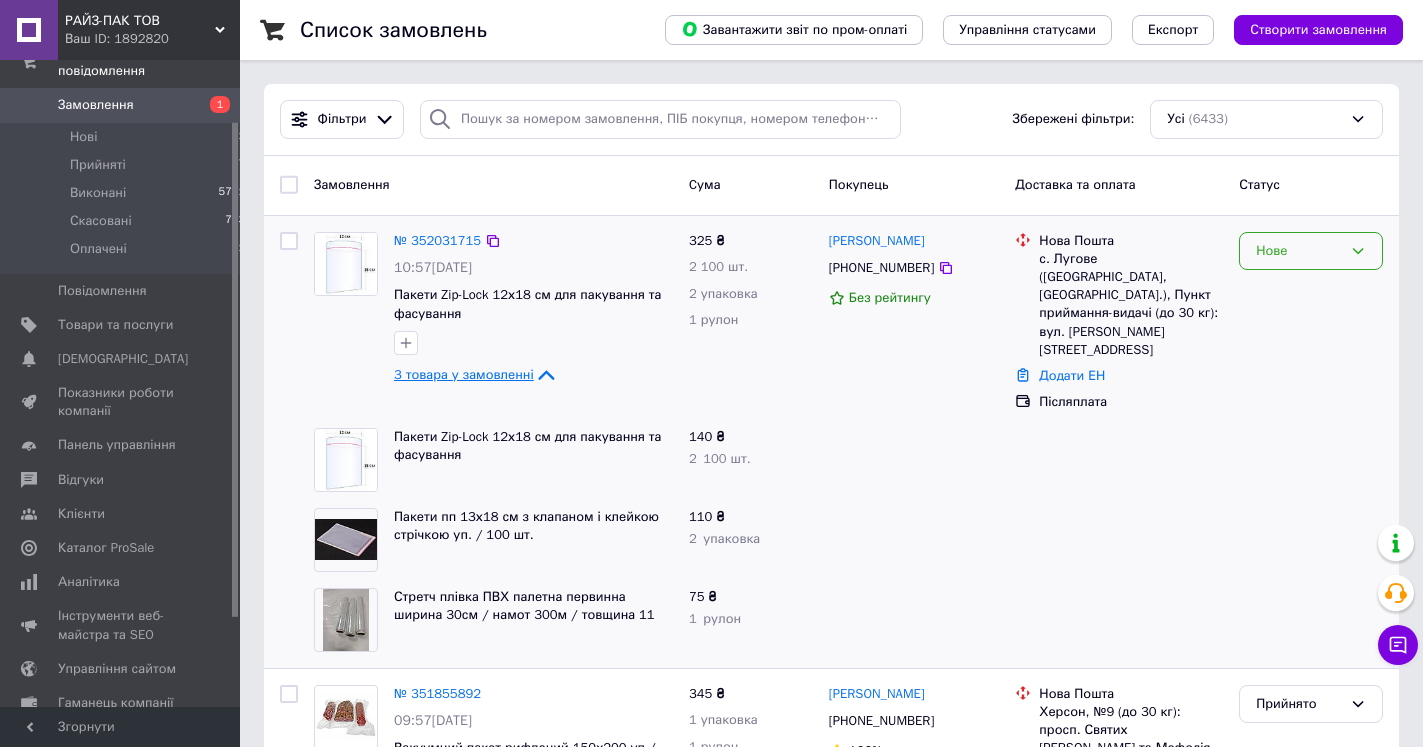 click 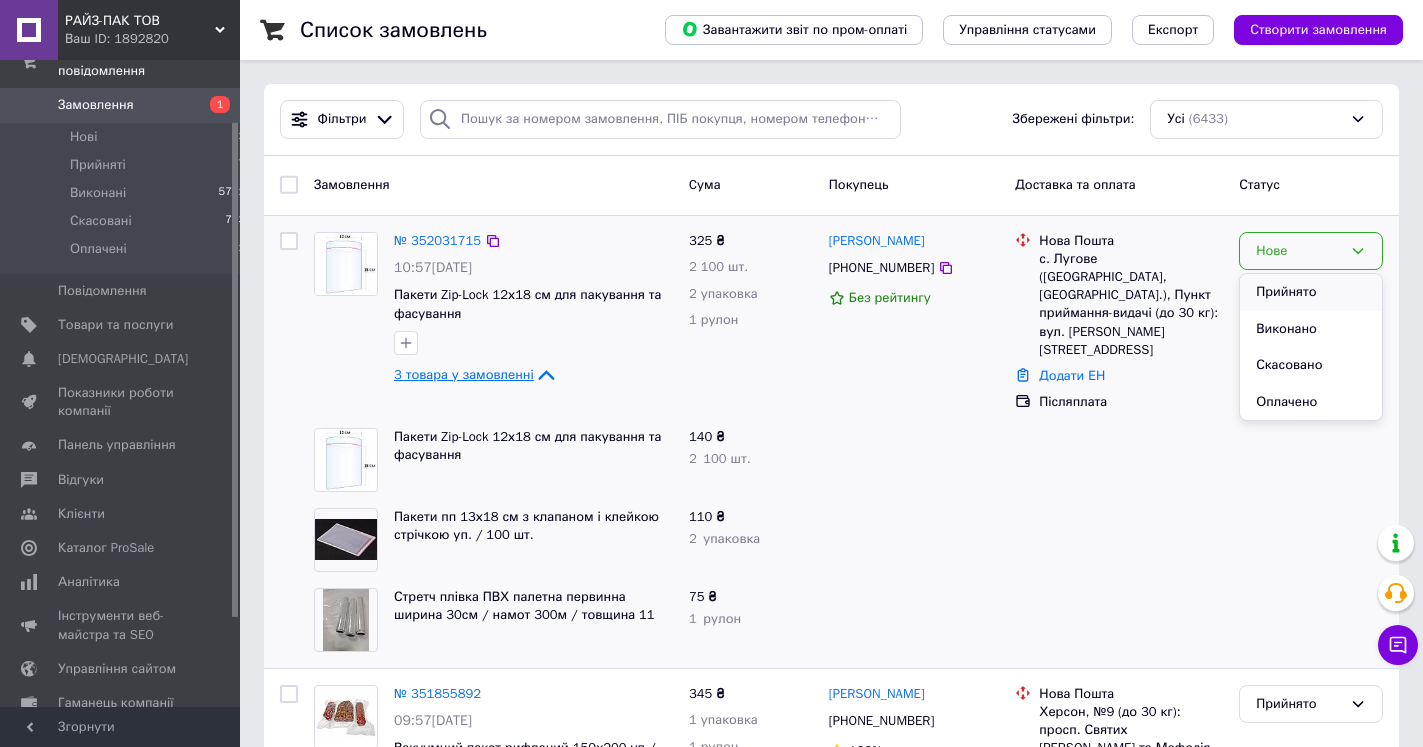 click on "Прийнято" at bounding box center (1311, 292) 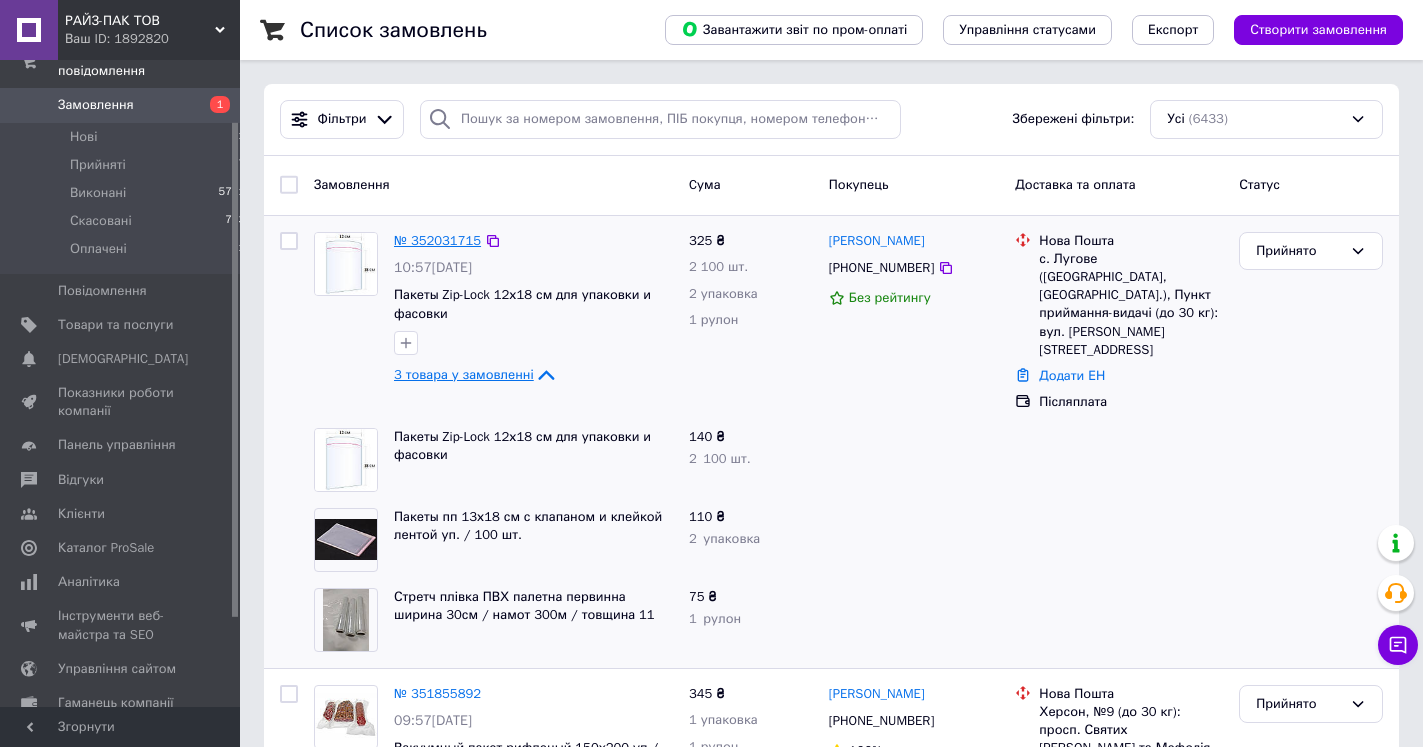 click on "№ 352031715" at bounding box center [437, 240] 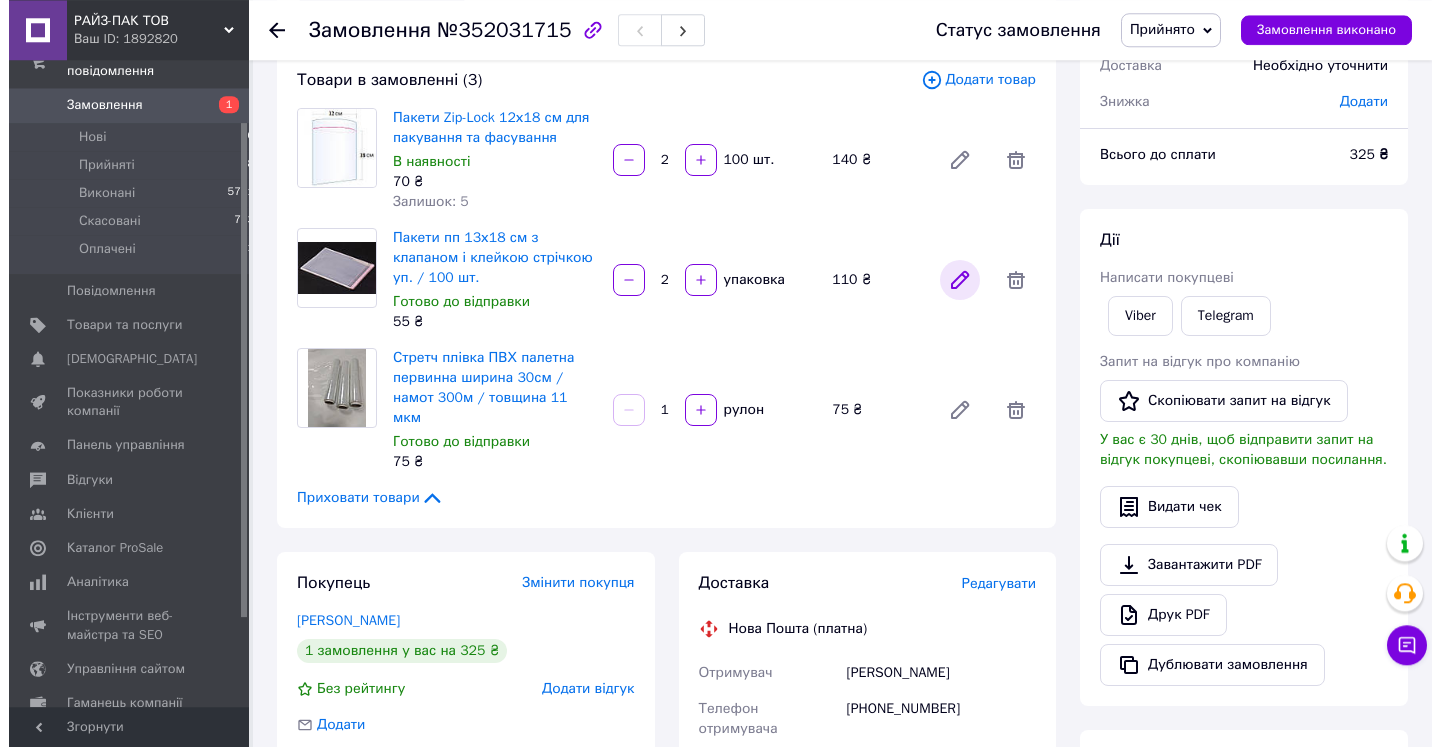 scroll, scrollTop: 204, scrollLeft: 0, axis: vertical 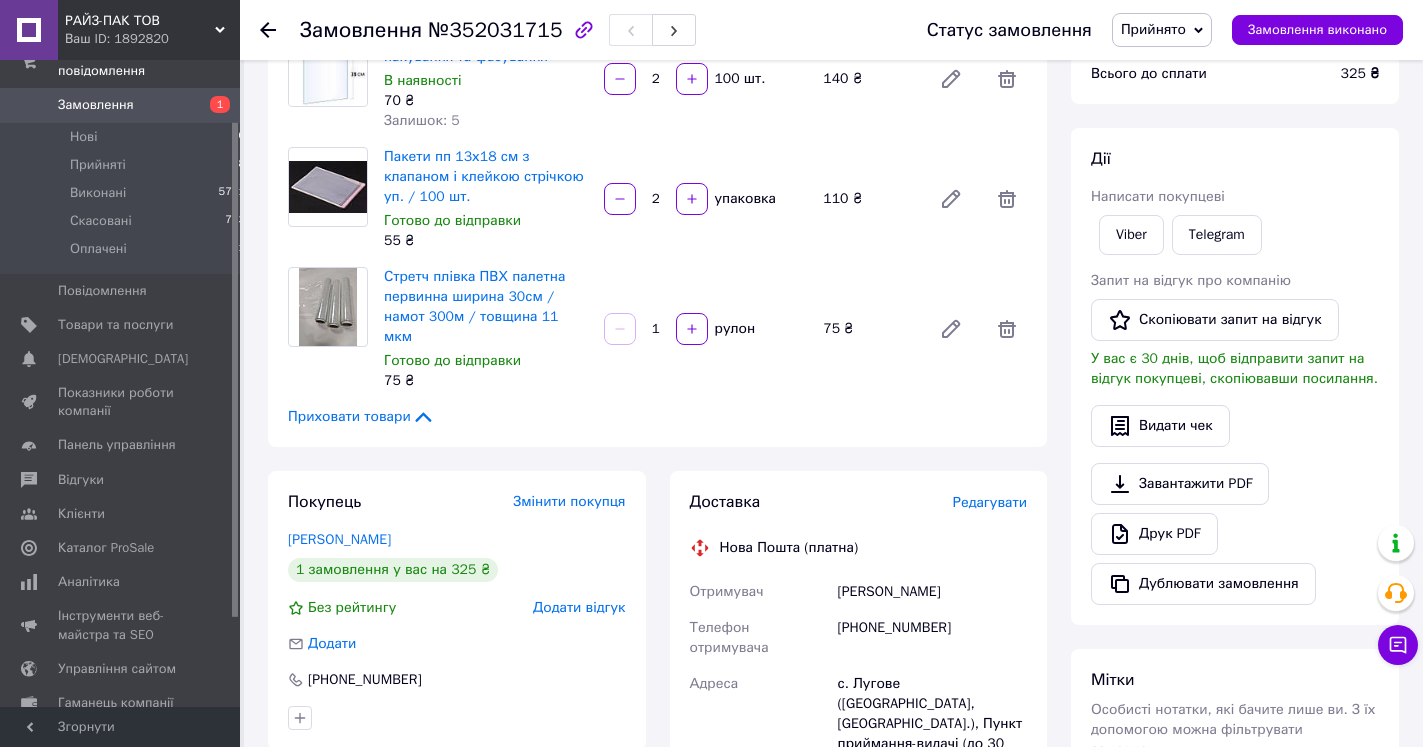 click on "Редагувати" at bounding box center [990, 502] 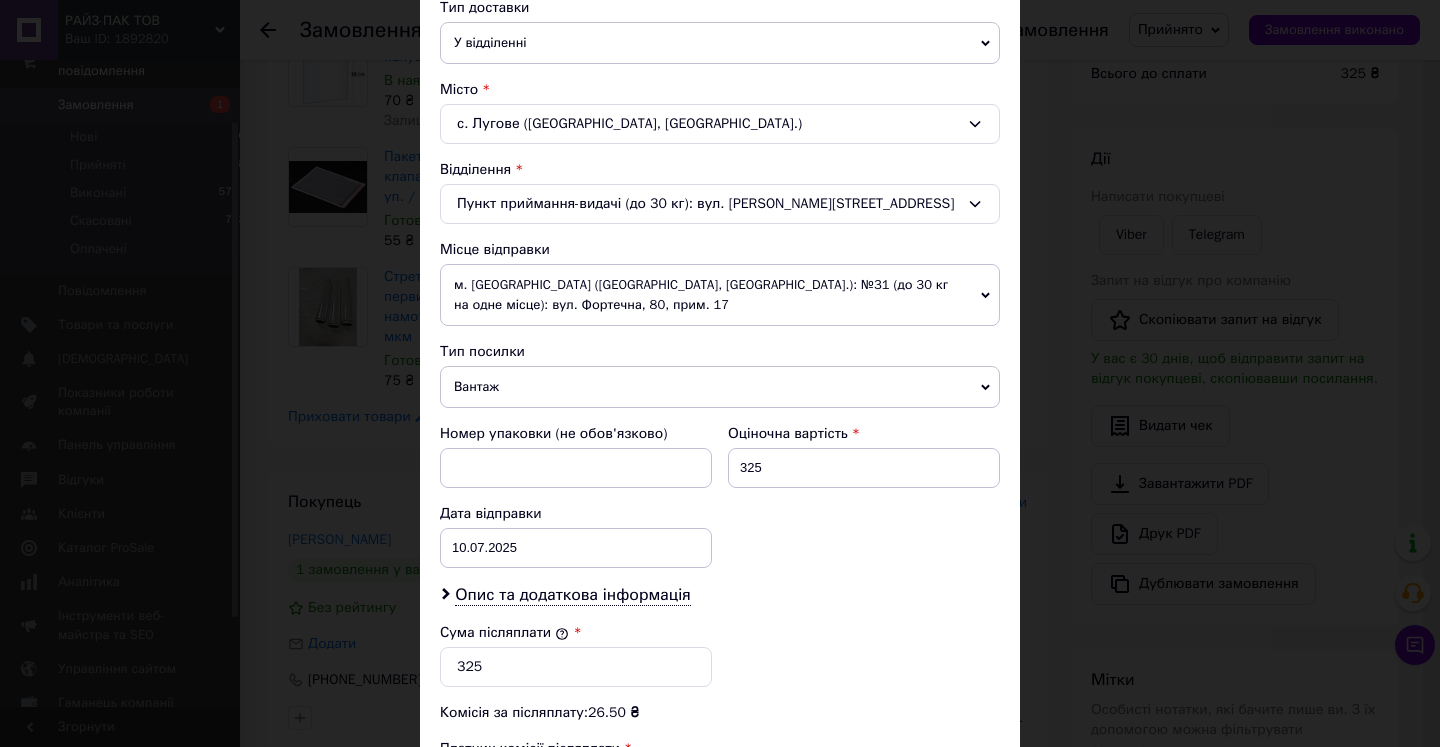 scroll, scrollTop: 684, scrollLeft: 0, axis: vertical 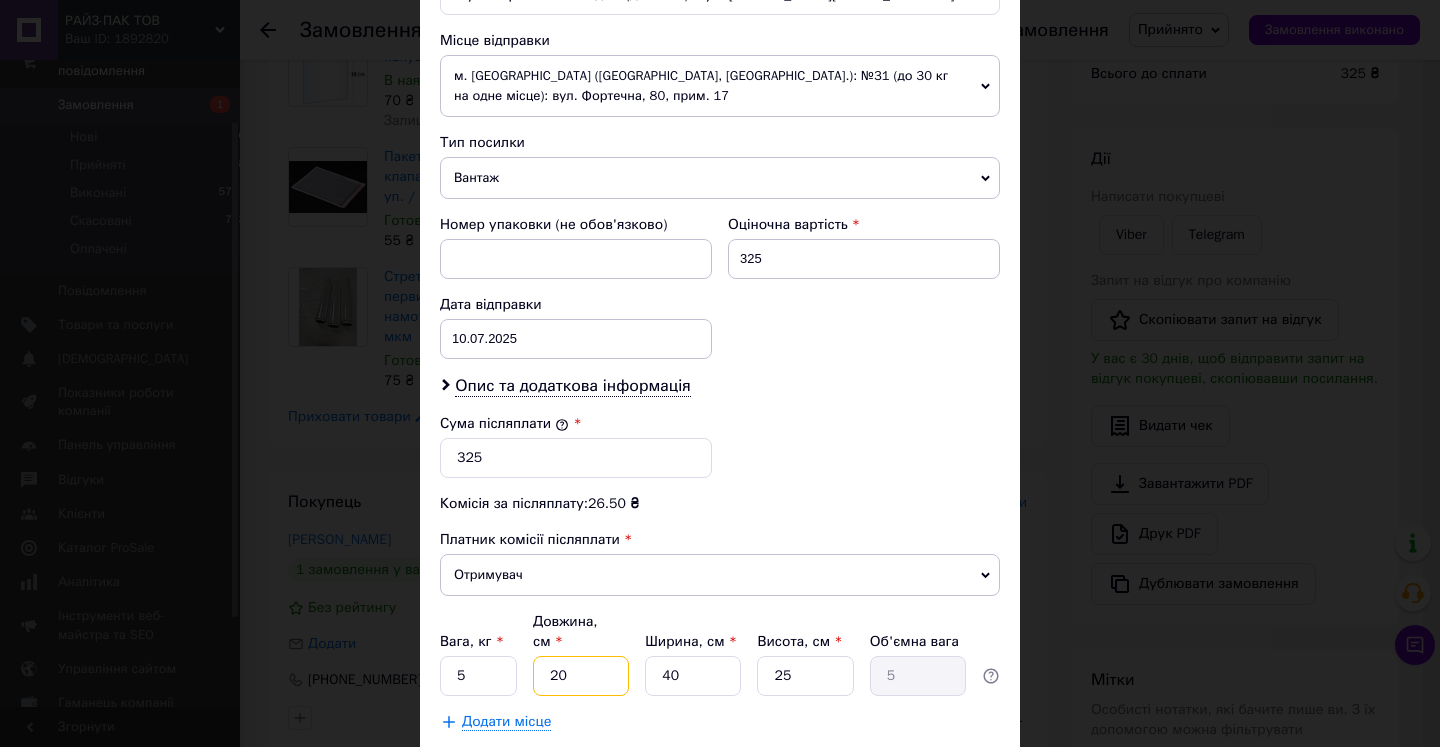 drag, startPoint x: 559, startPoint y: 662, endPoint x: 506, endPoint y: 662, distance: 53 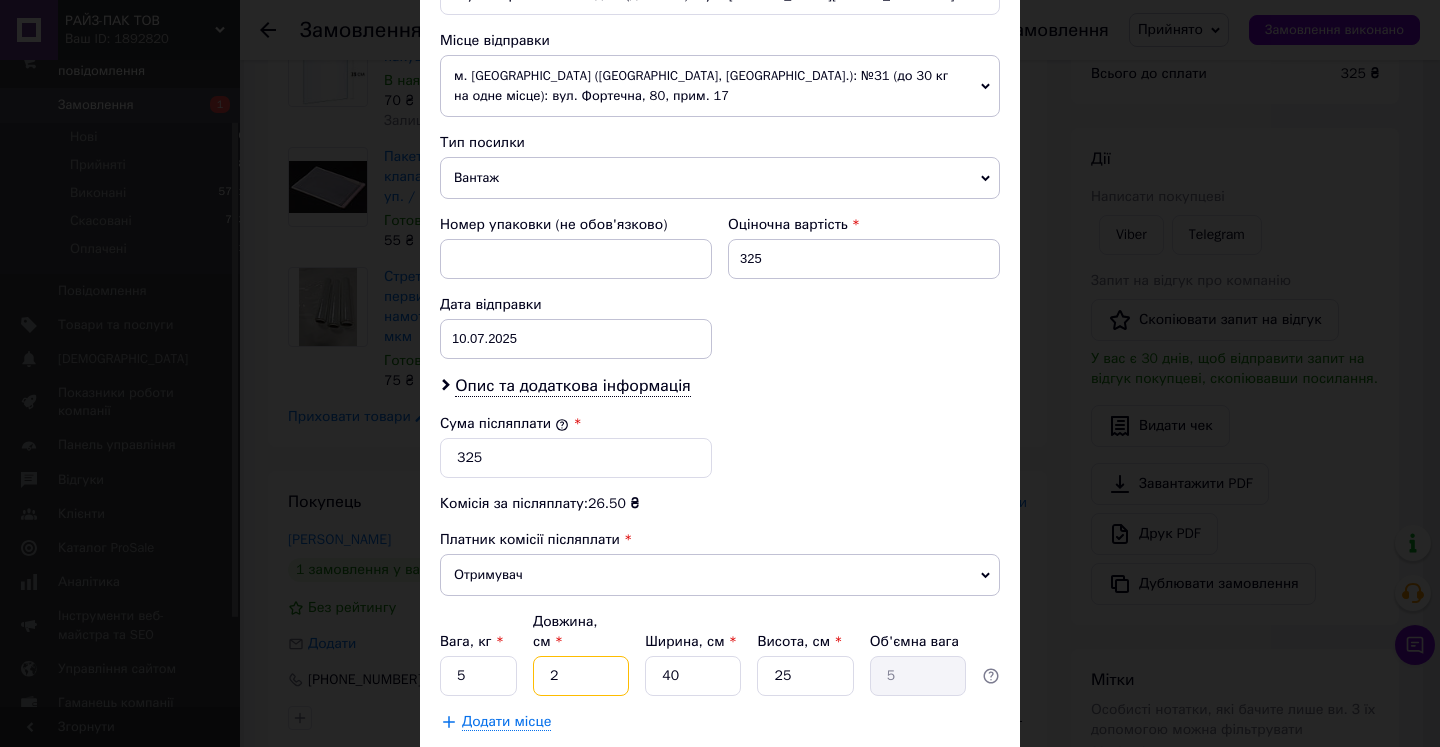 type on "0.5" 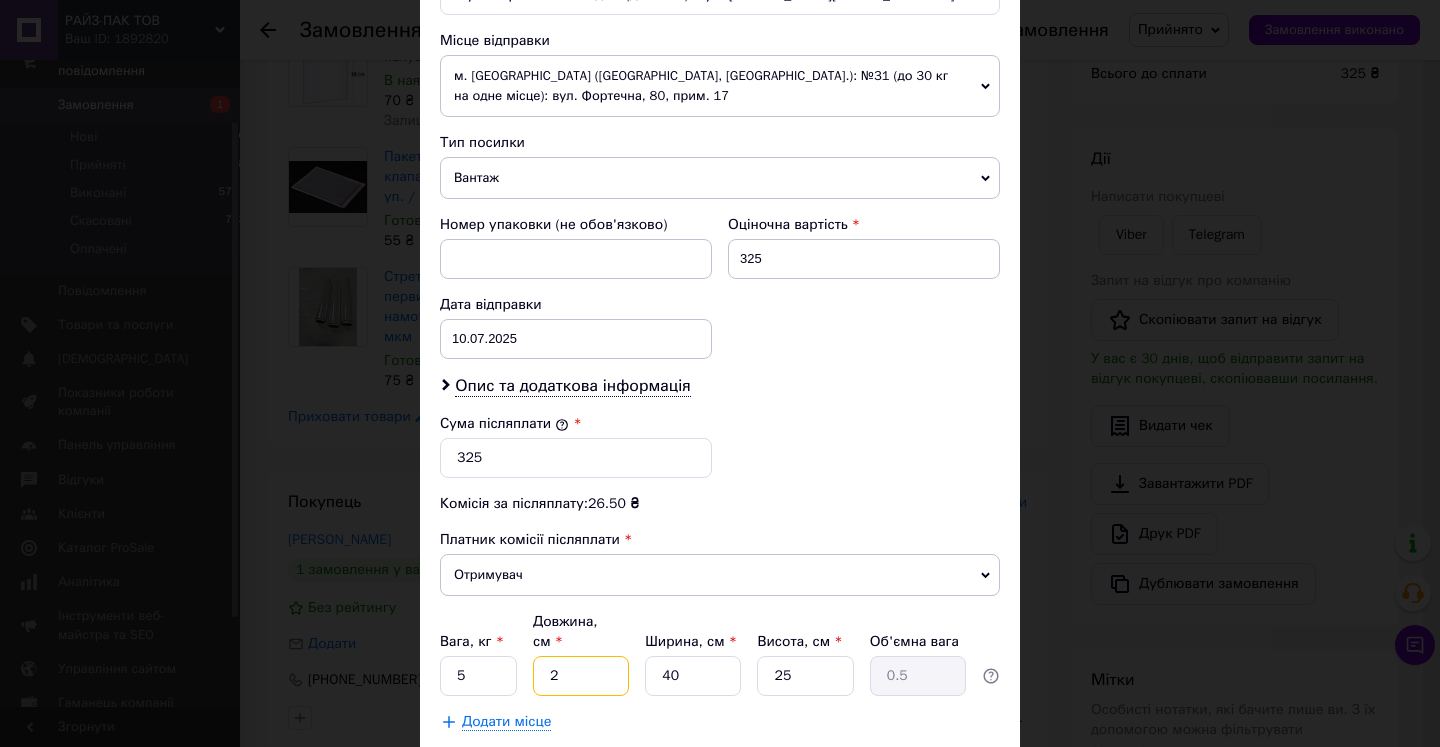 type on "28" 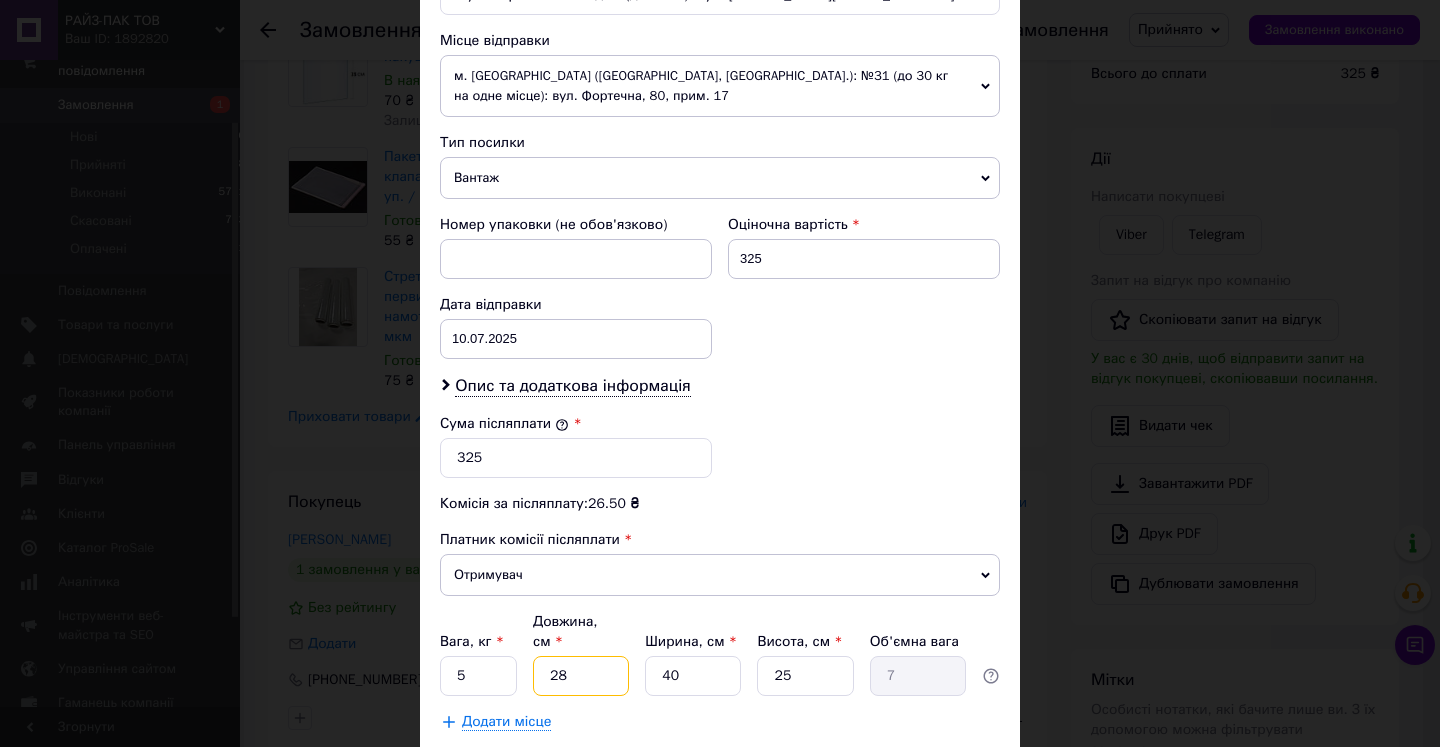 type on "28" 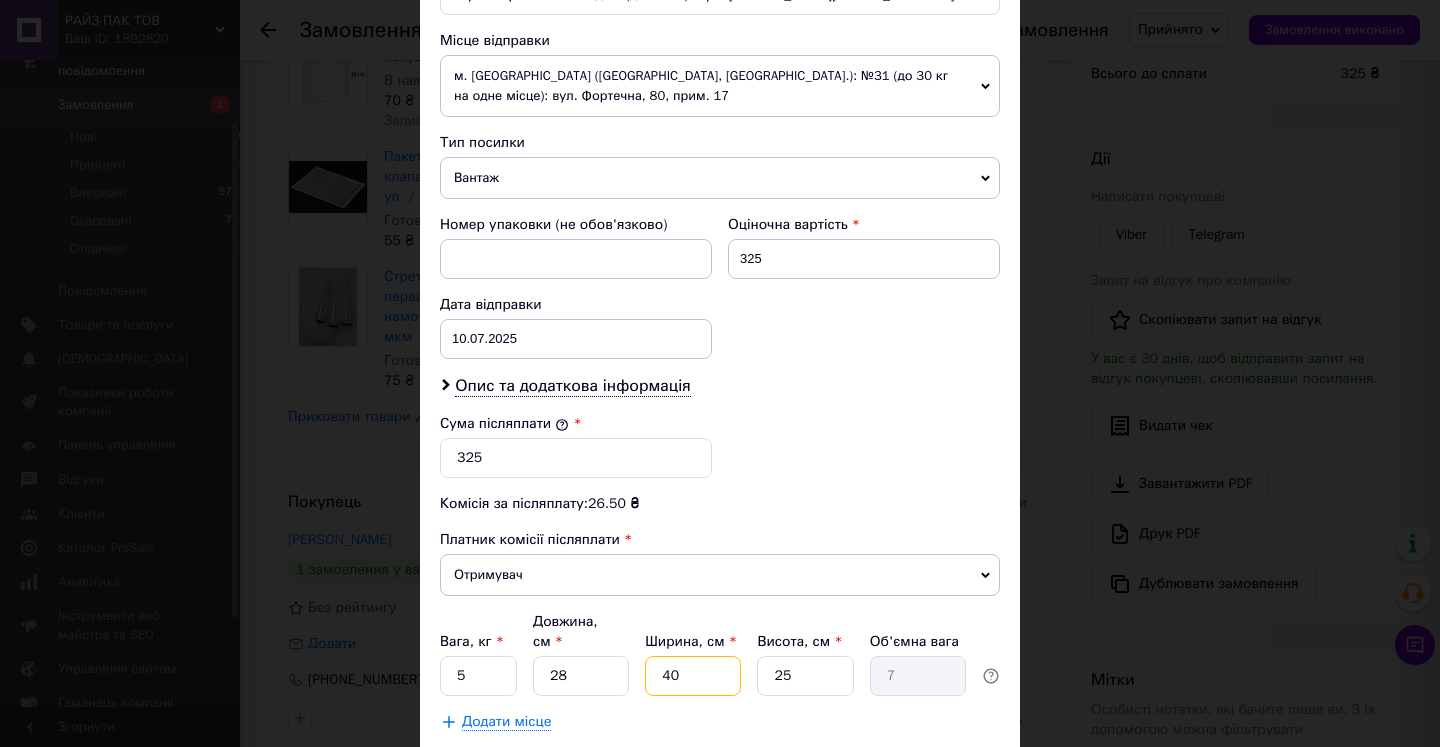drag, startPoint x: 671, startPoint y: 667, endPoint x: 634, endPoint y: 665, distance: 37.054016 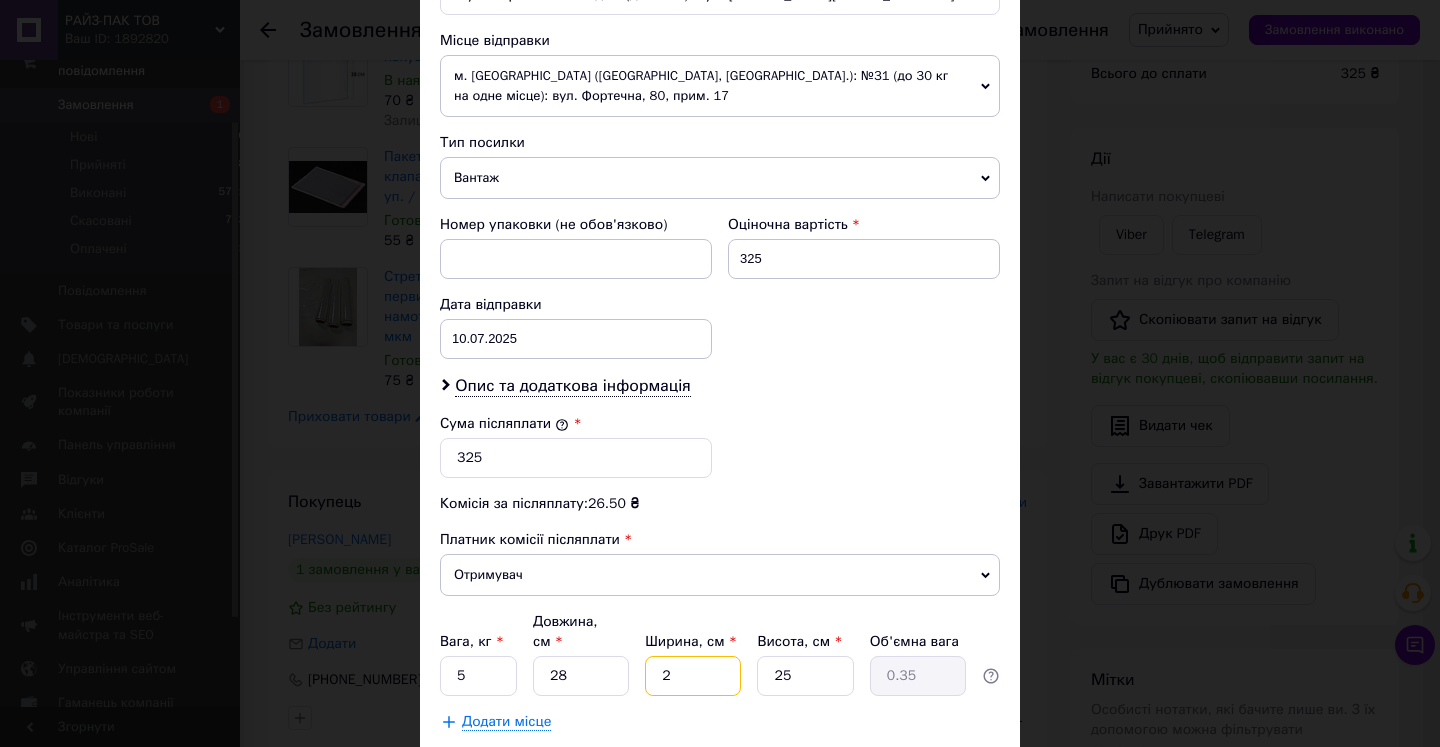 type on "21" 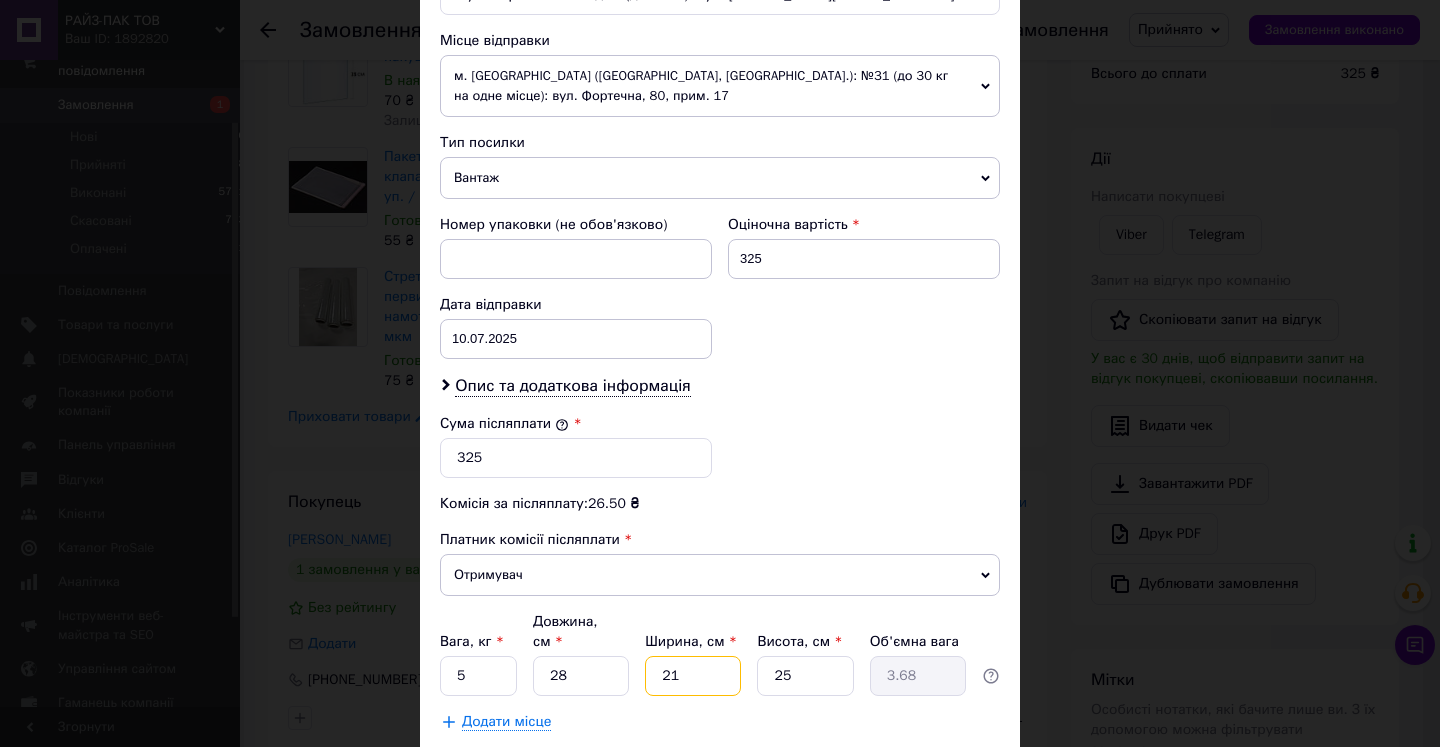 type on "21" 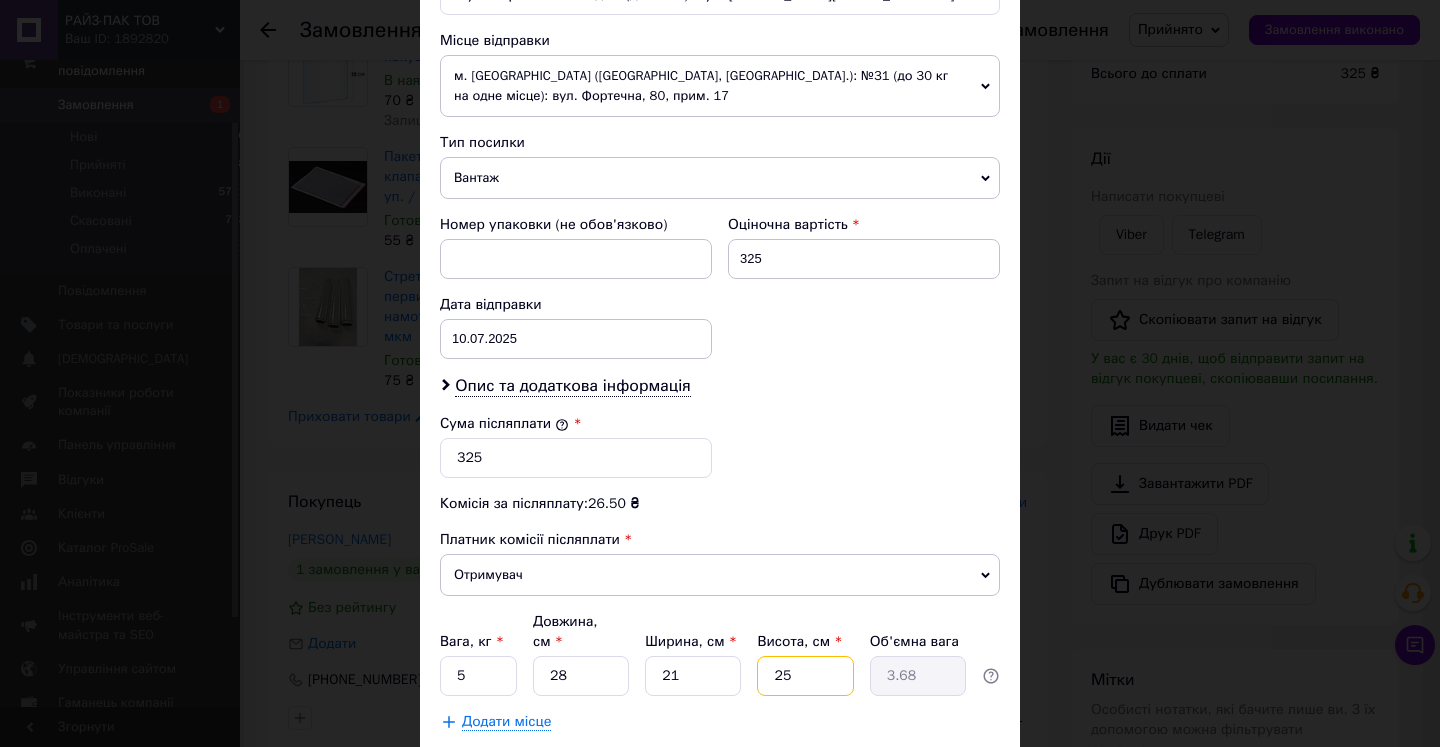 drag, startPoint x: 794, startPoint y: 655, endPoint x: 759, endPoint y: 655, distance: 35 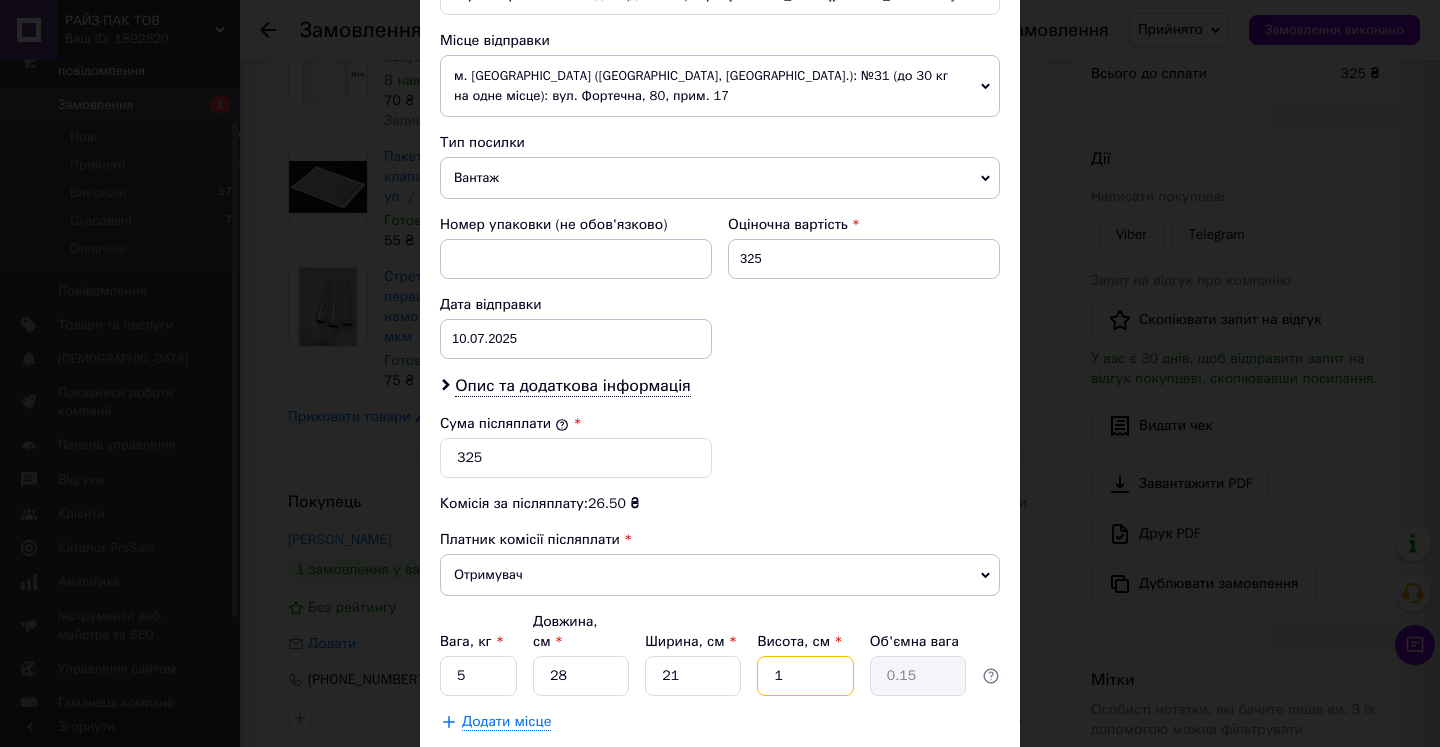 type on "12" 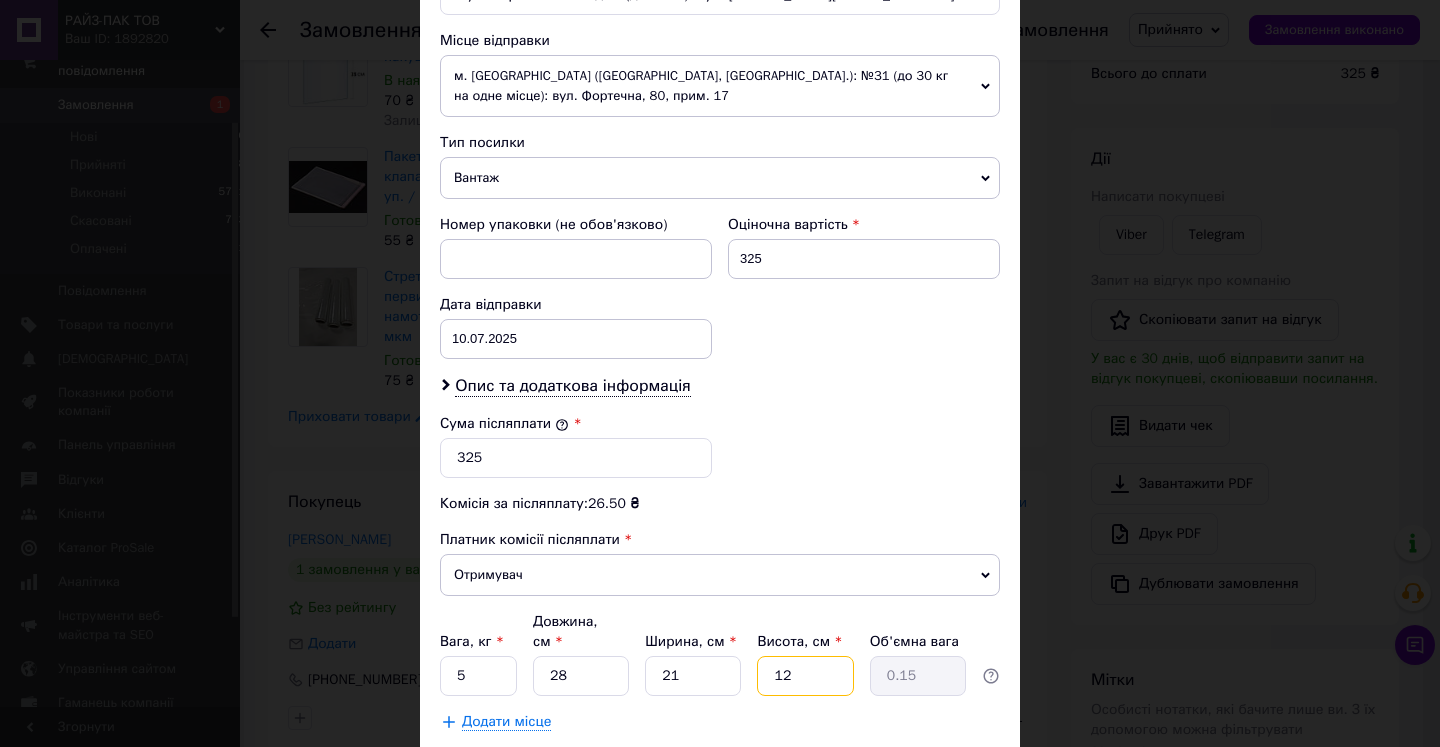 type on "1.76" 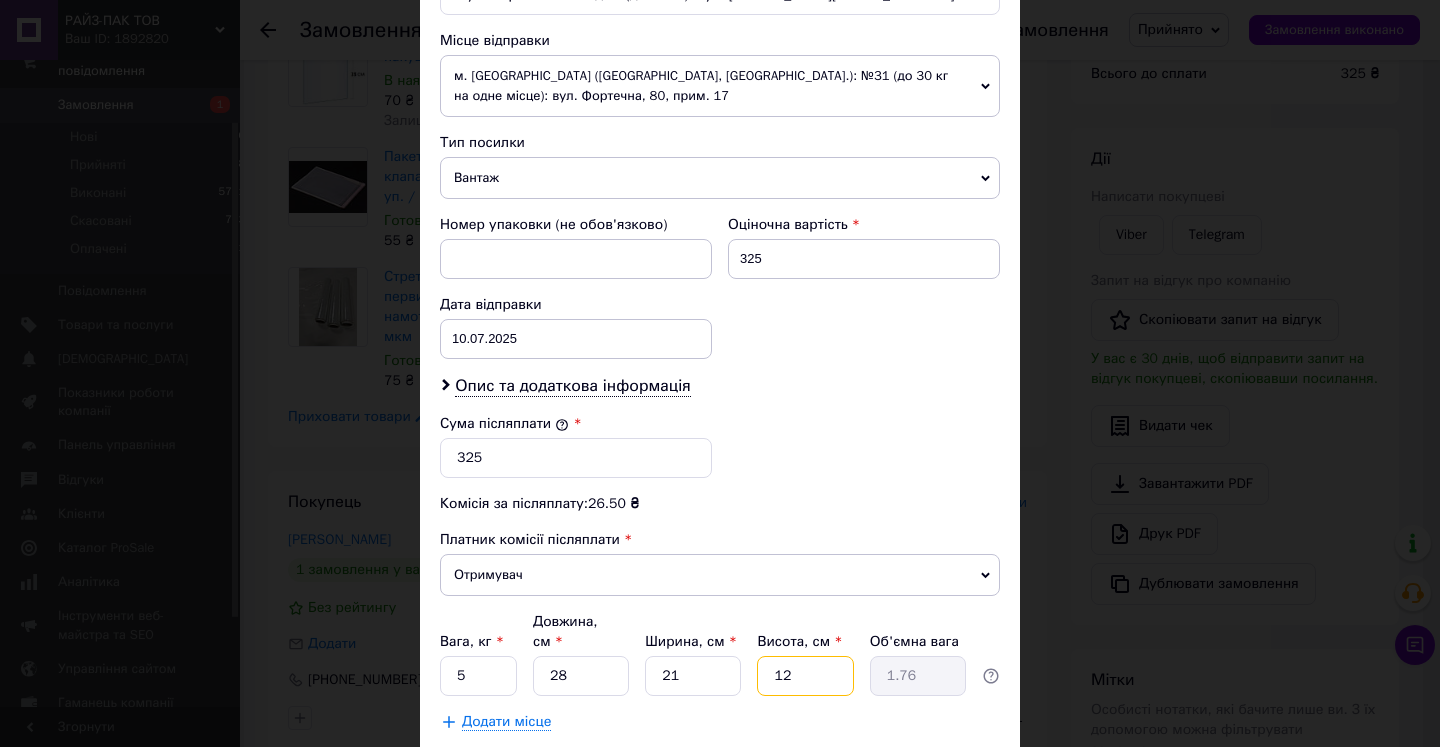 type on "12" 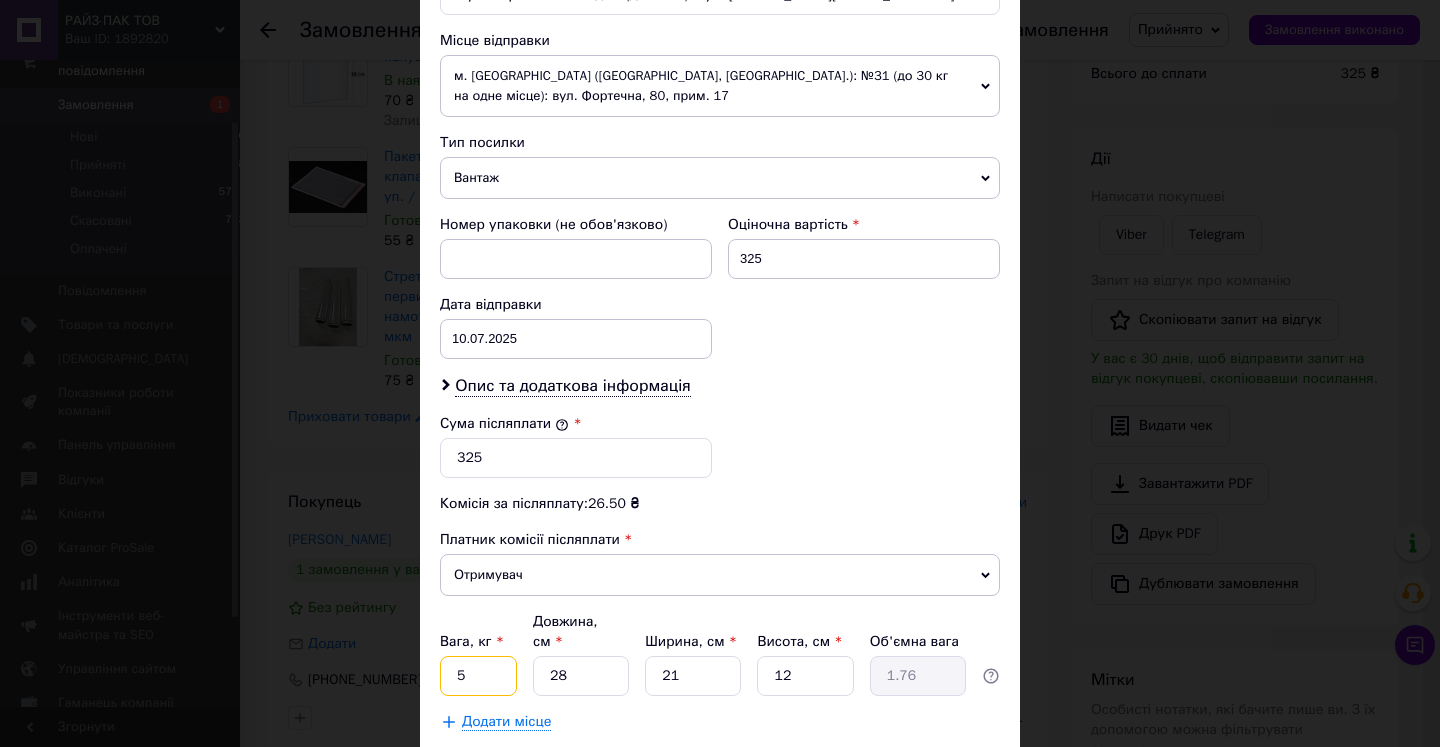 drag, startPoint x: 473, startPoint y: 656, endPoint x: 436, endPoint y: 663, distance: 37.65634 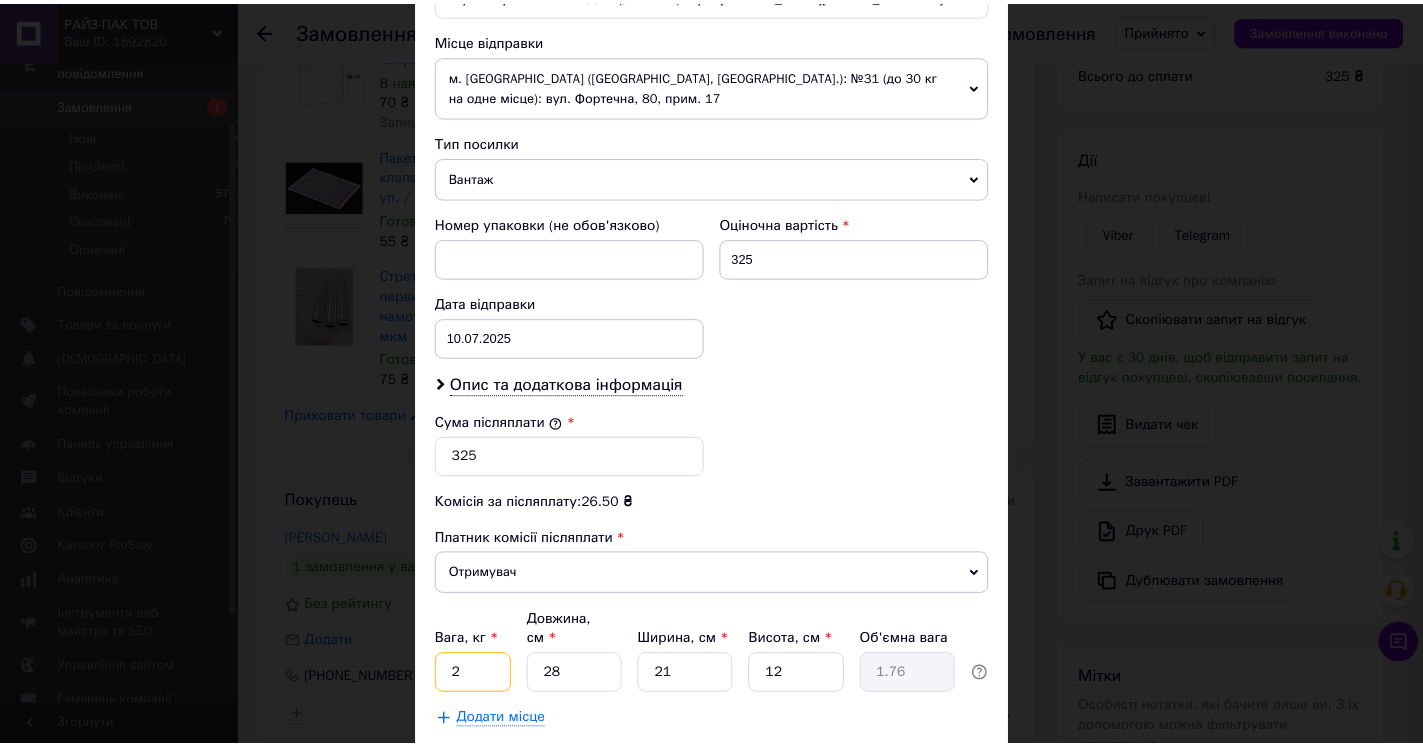 scroll, scrollTop: 799, scrollLeft: 0, axis: vertical 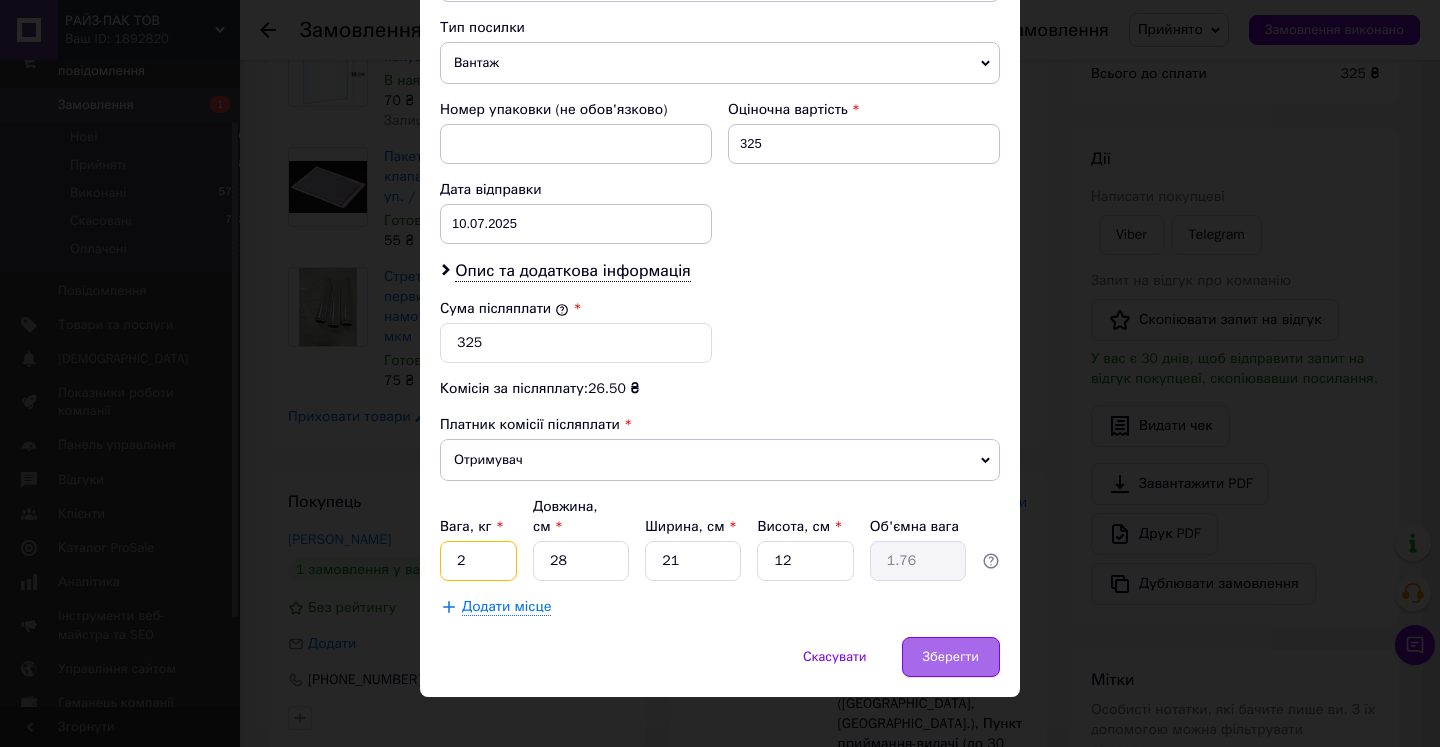 type on "2" 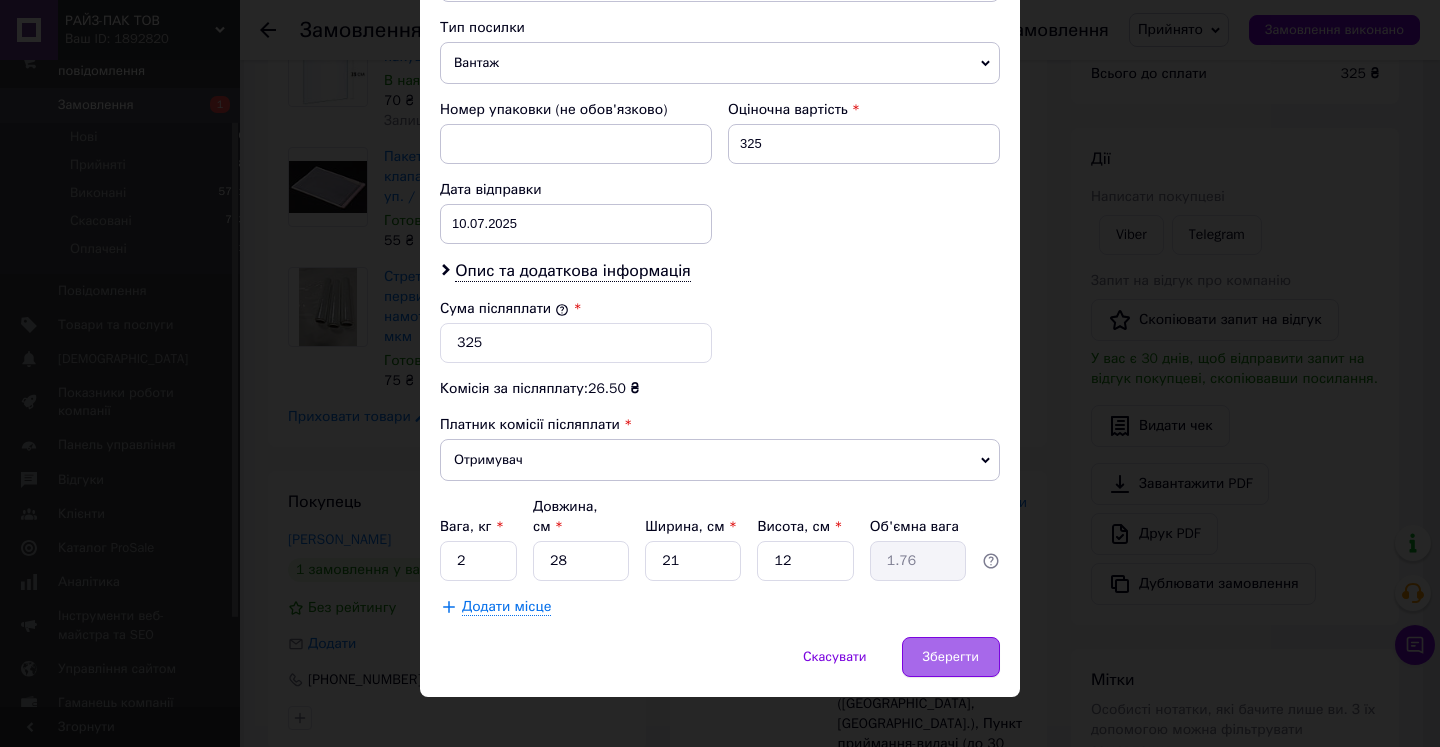 click on "Зберегти" at bounding box center (951, 657) 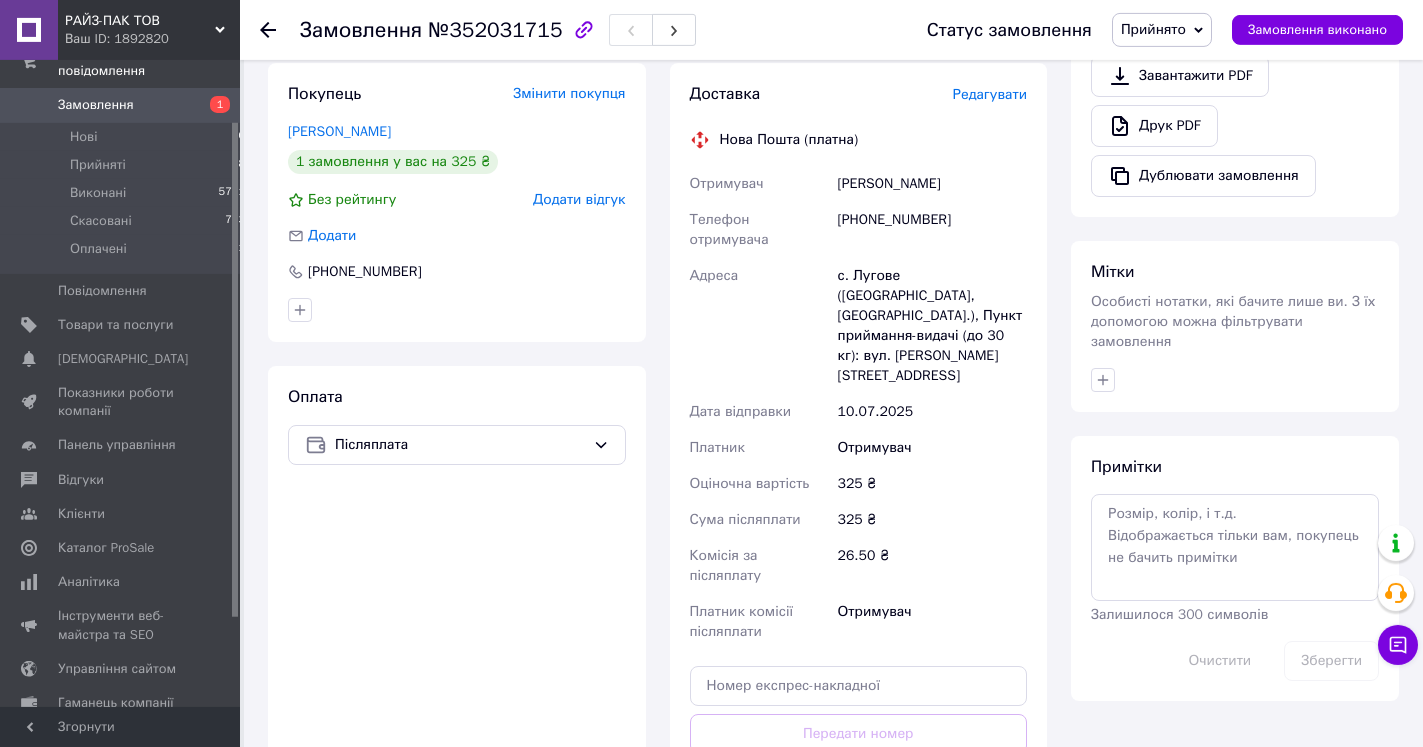 scroll, scrollTop: 816, scrollLeft: 0, axis: vertical 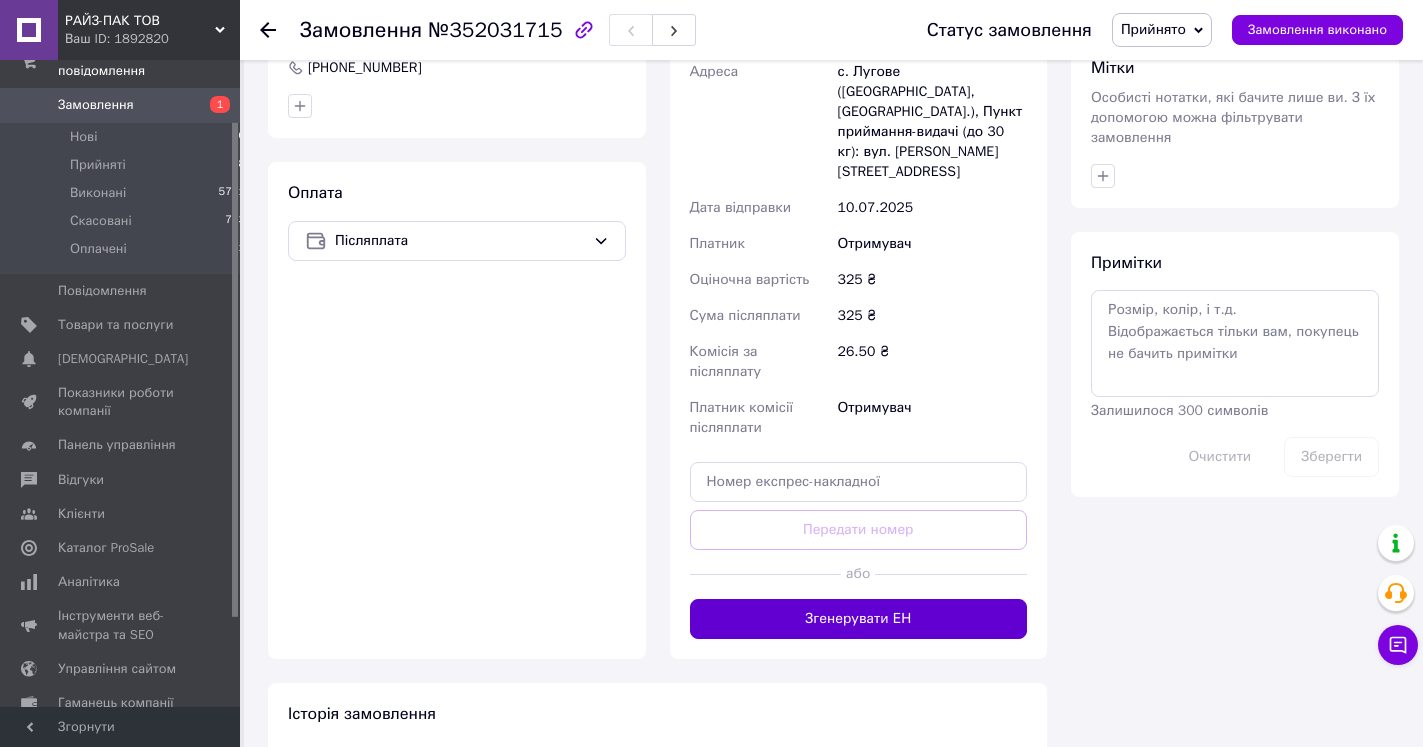 click on "Згенерувати ЕН" at bounding box center (859, 619) 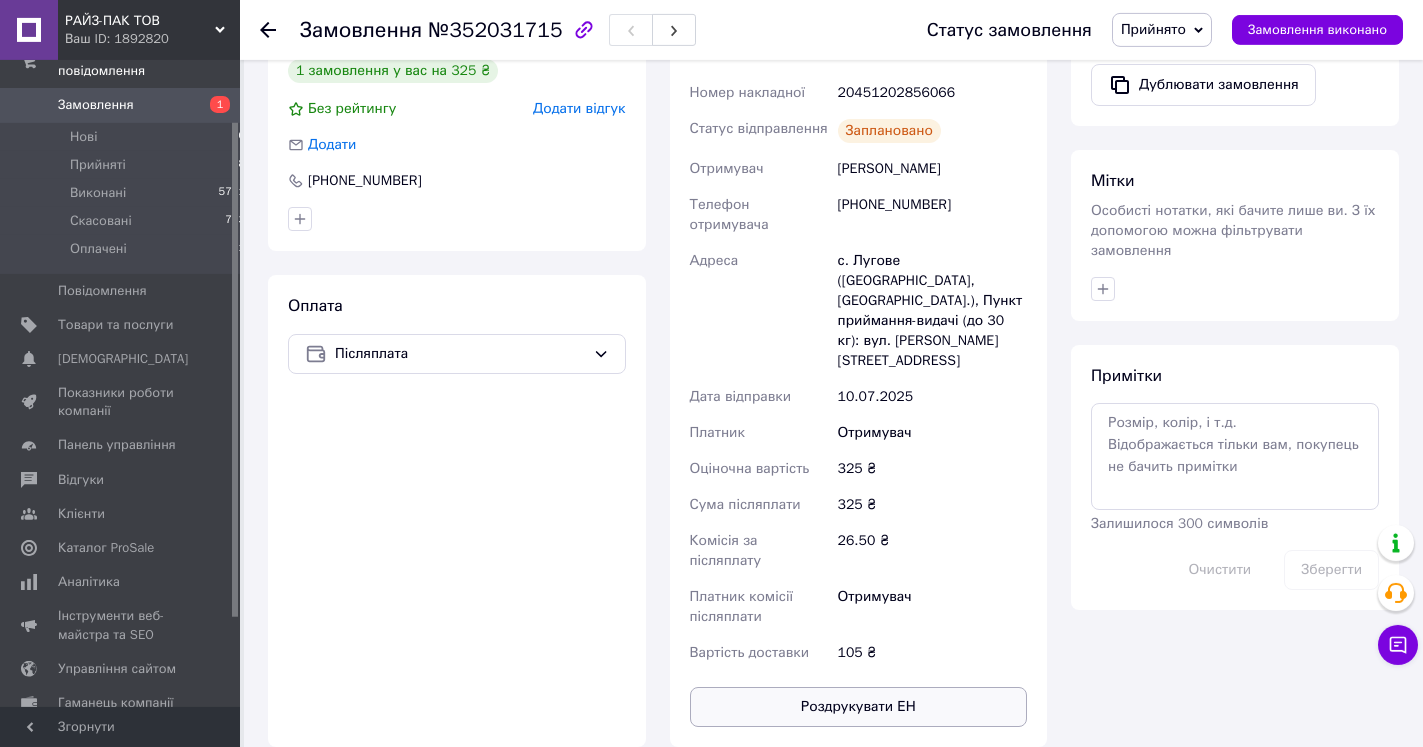 scroll, scrollTop: 612, scrollLeft: 0, axis: vertical 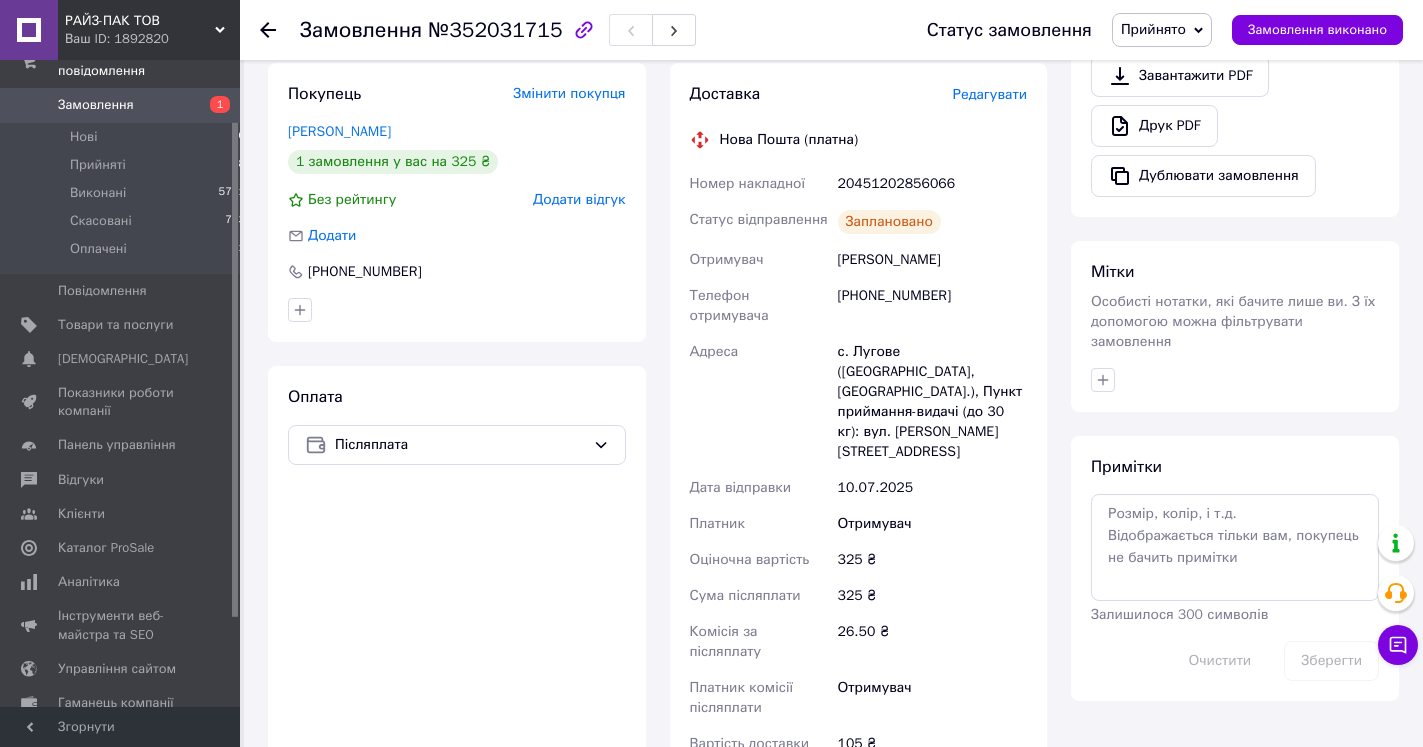 click 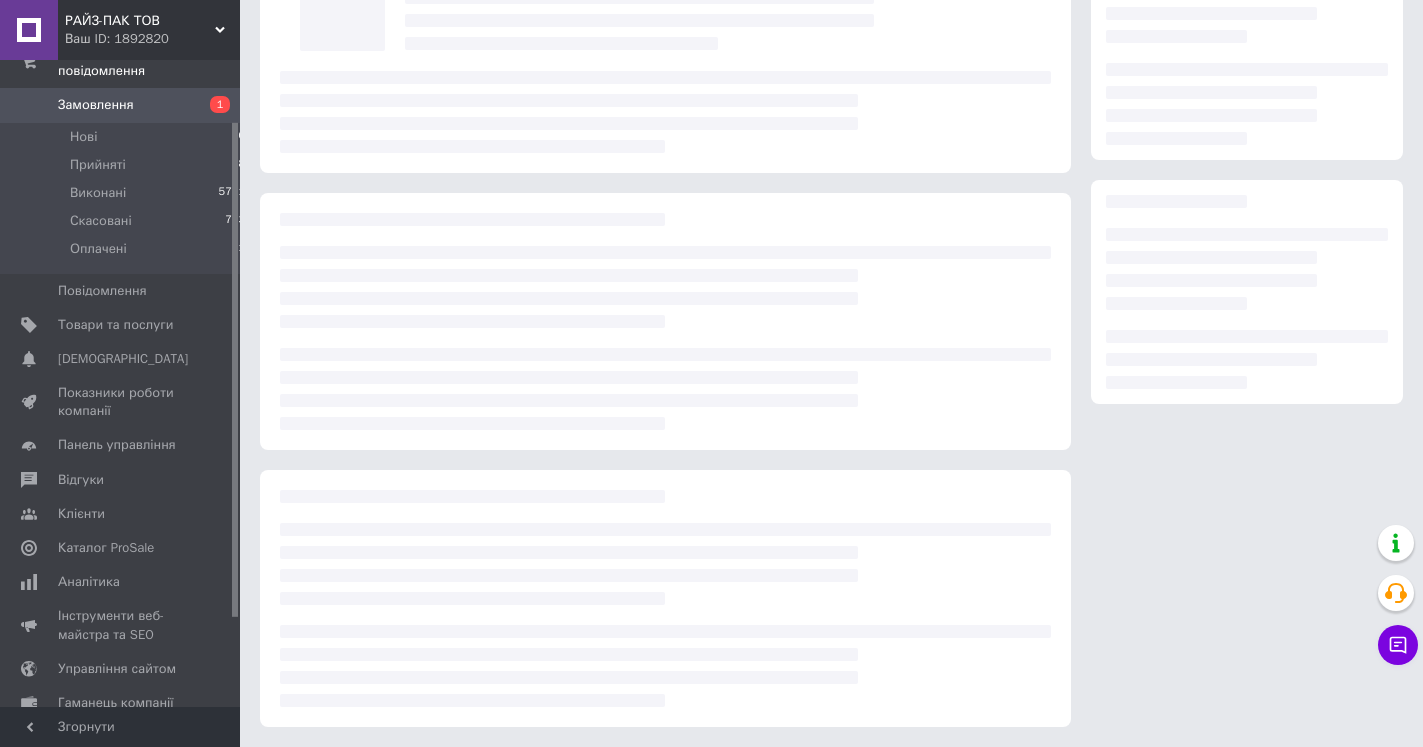 scroll, scrollTop: 0, scrollLeft: 0, axis: both 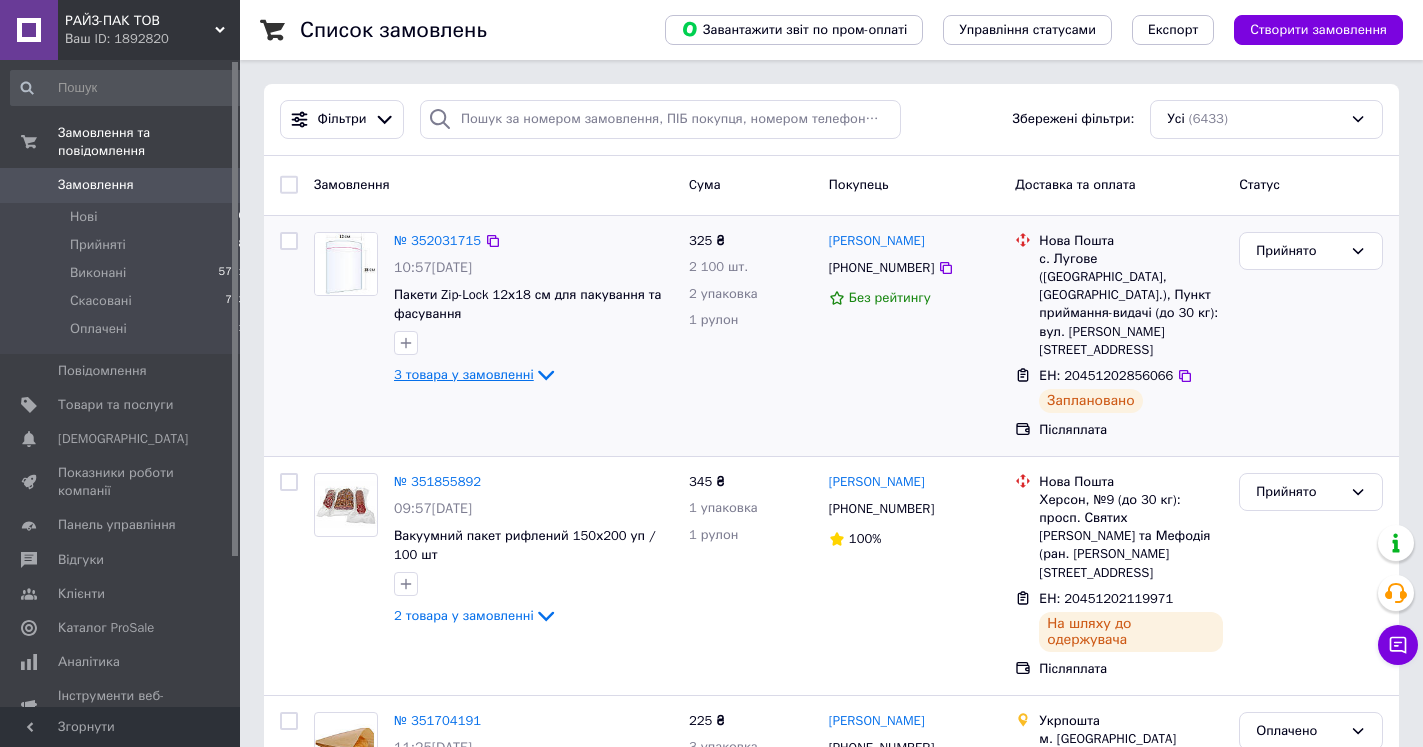 click 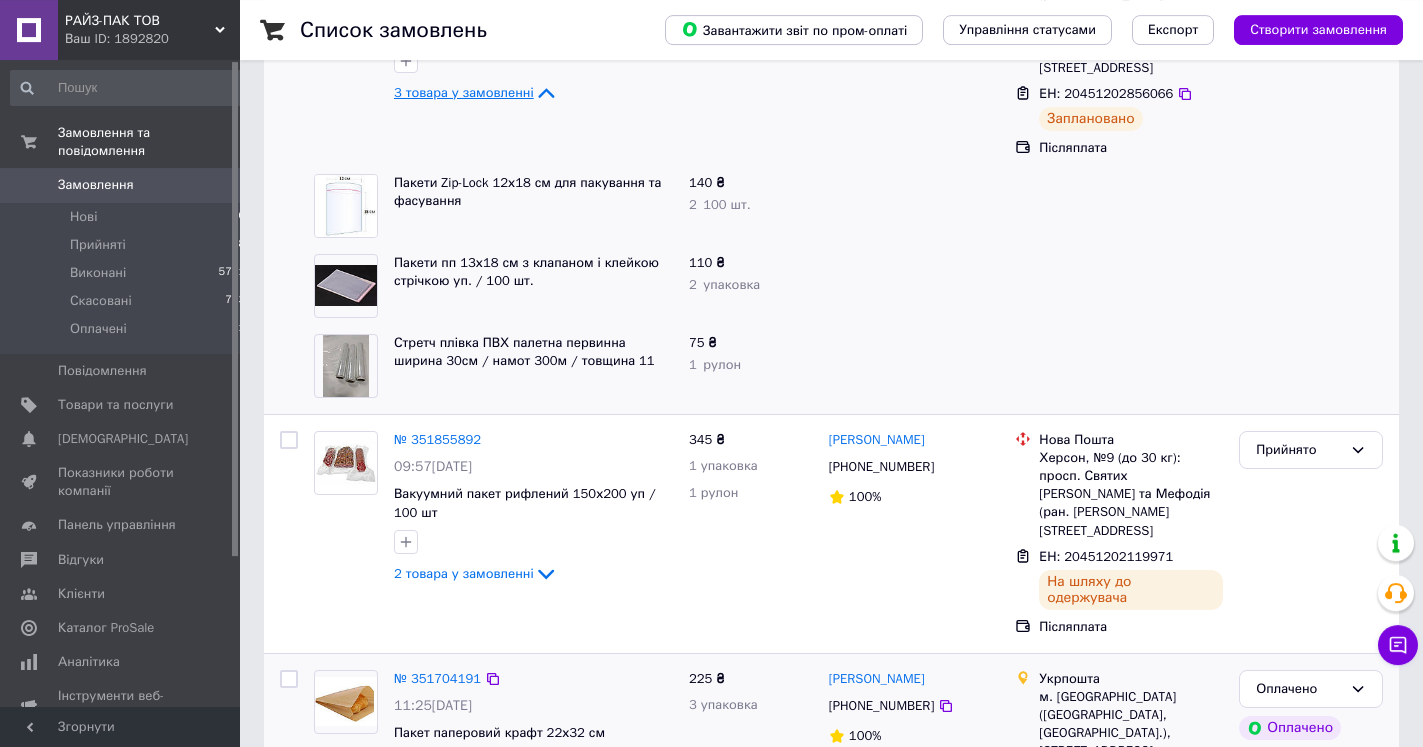 scroll, scrollTop: 306, scrollLeft: 0, axis: vertical 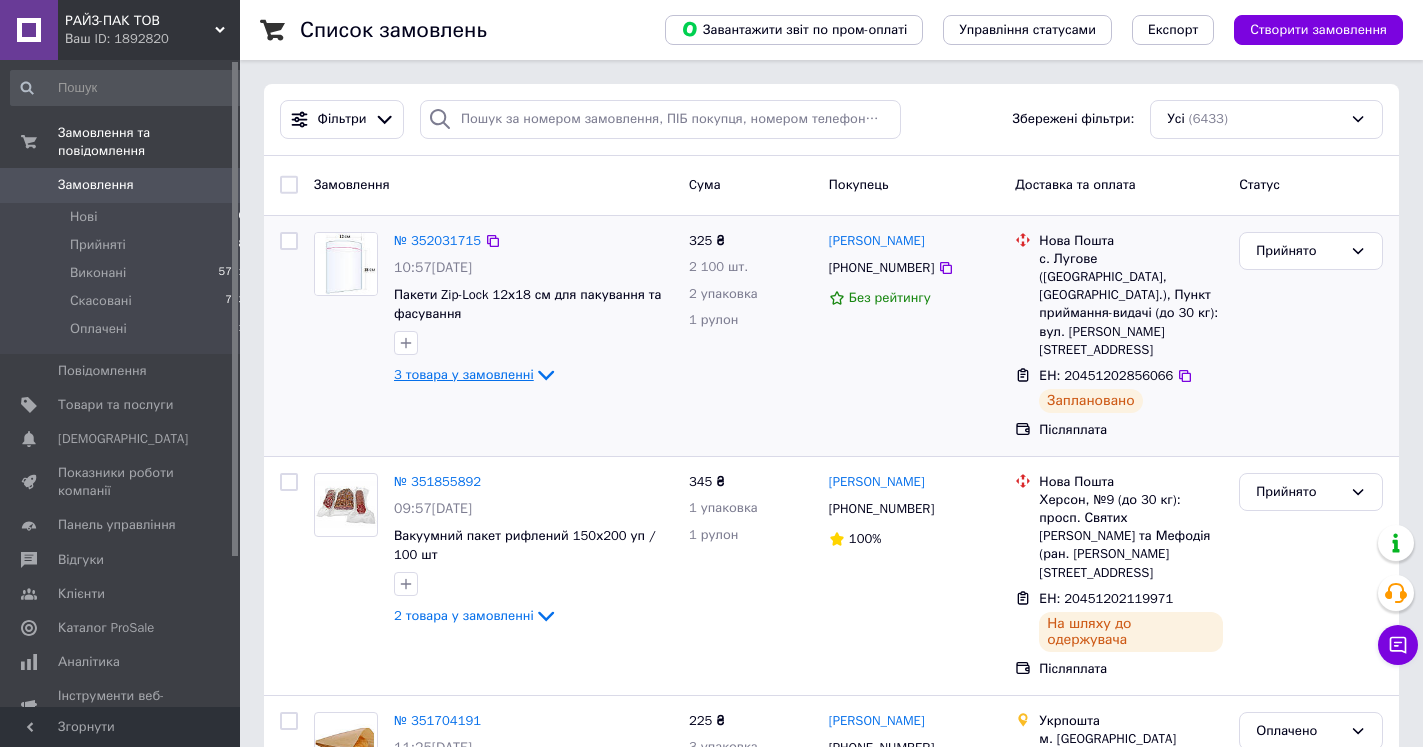 click 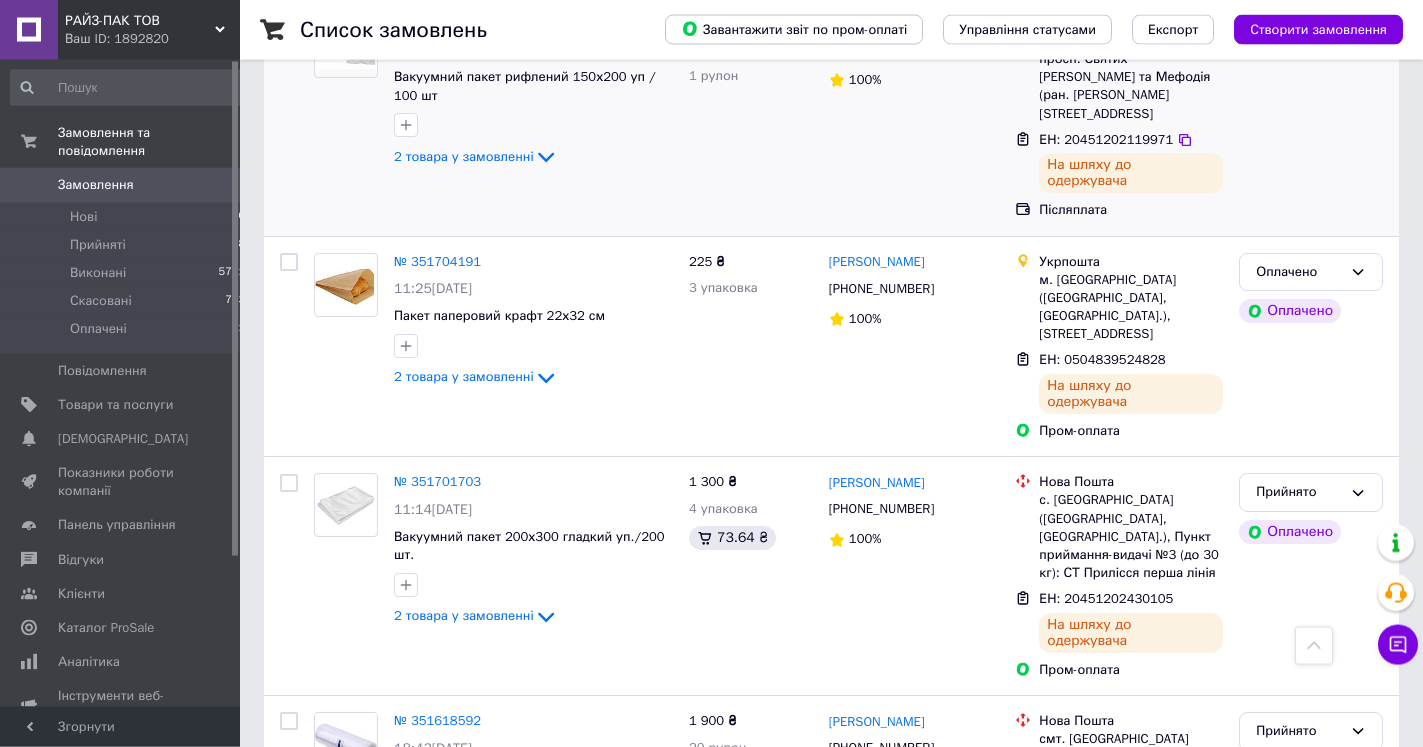 scroll, scrollTop: 510, scrollLeft: 0, axis: vertical 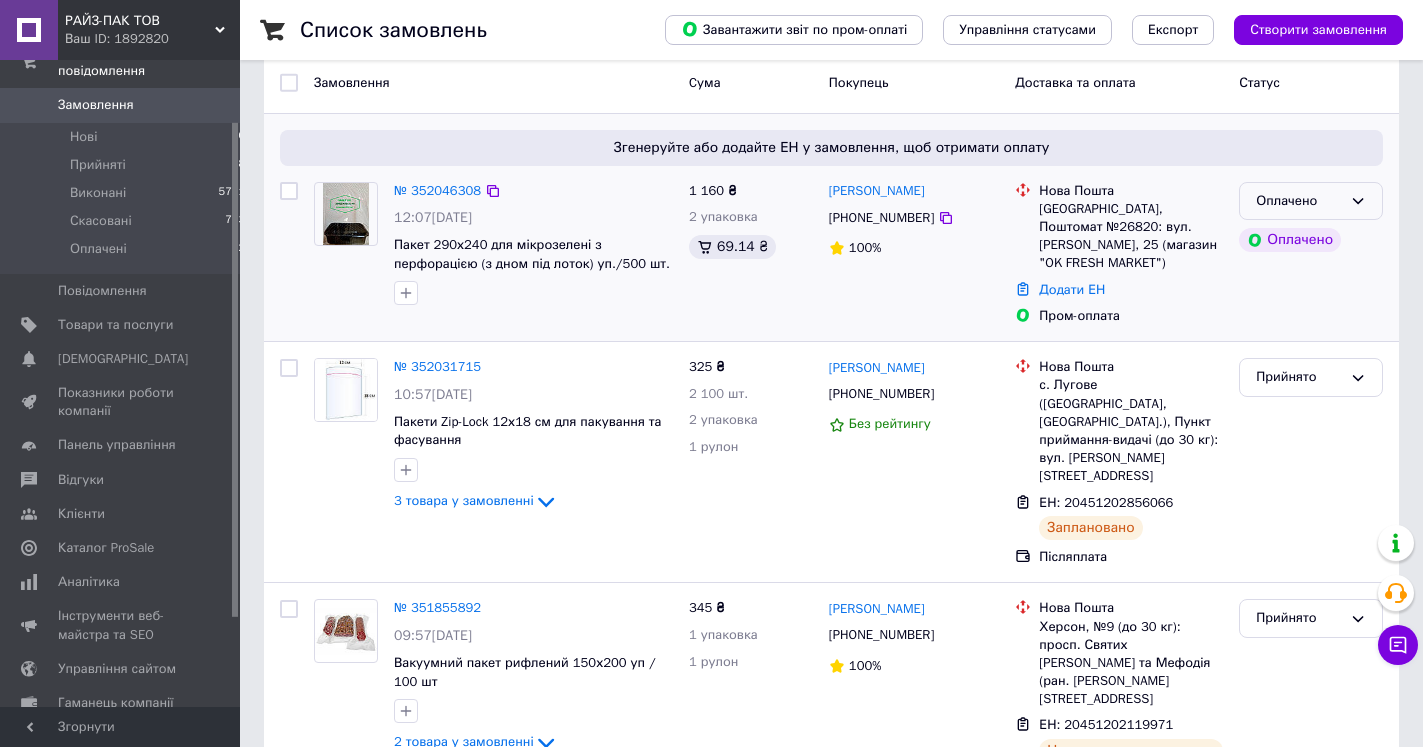 click 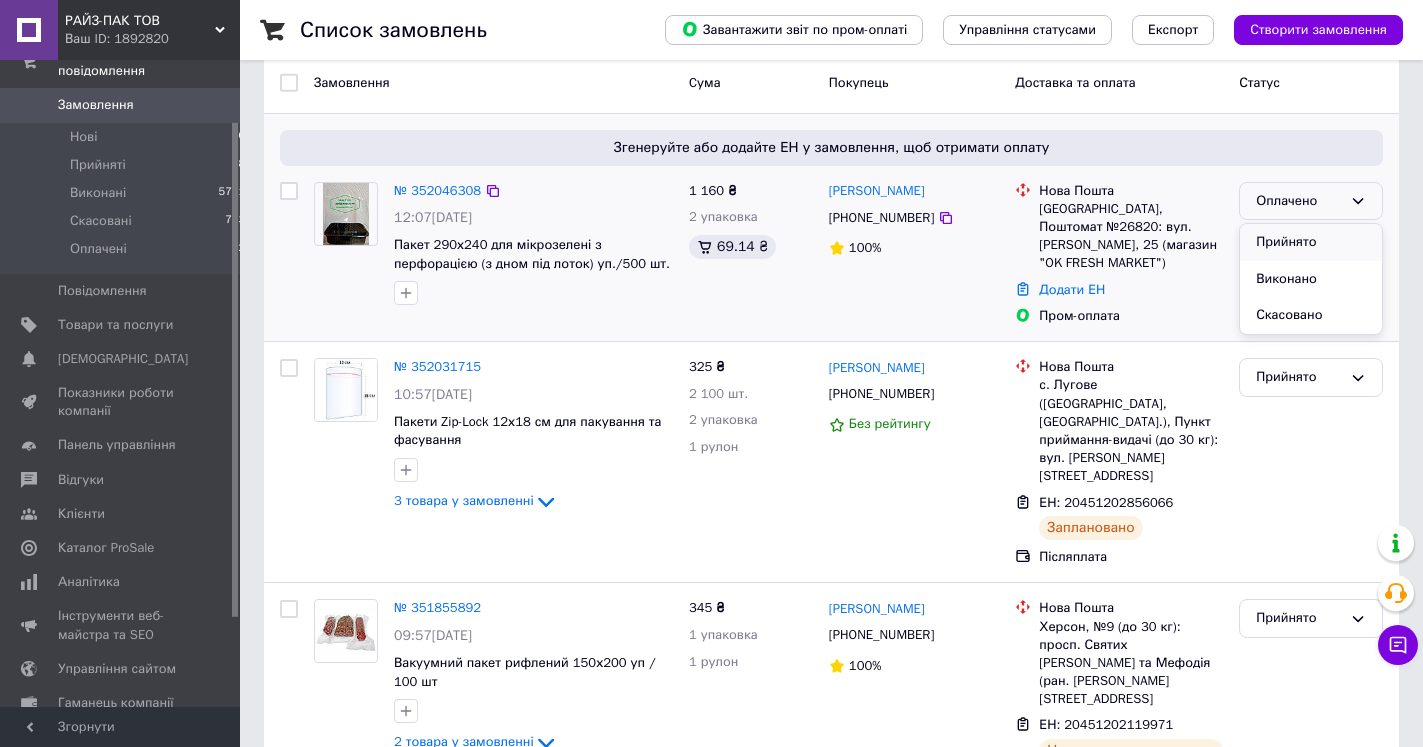 click on "Прийнято" at bounding box center [1311, 242] 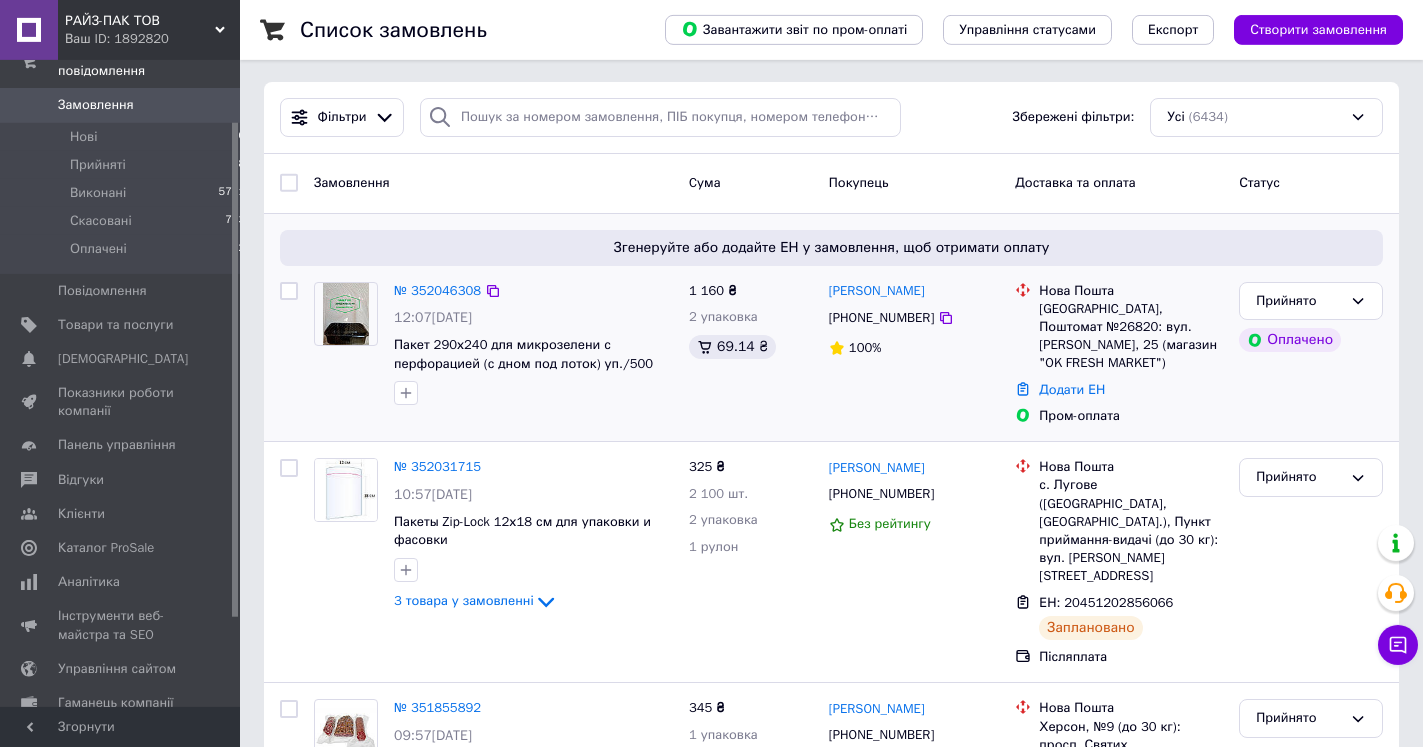 scroll, scrollTop: 0, scrollLeft: 0, axis: both 